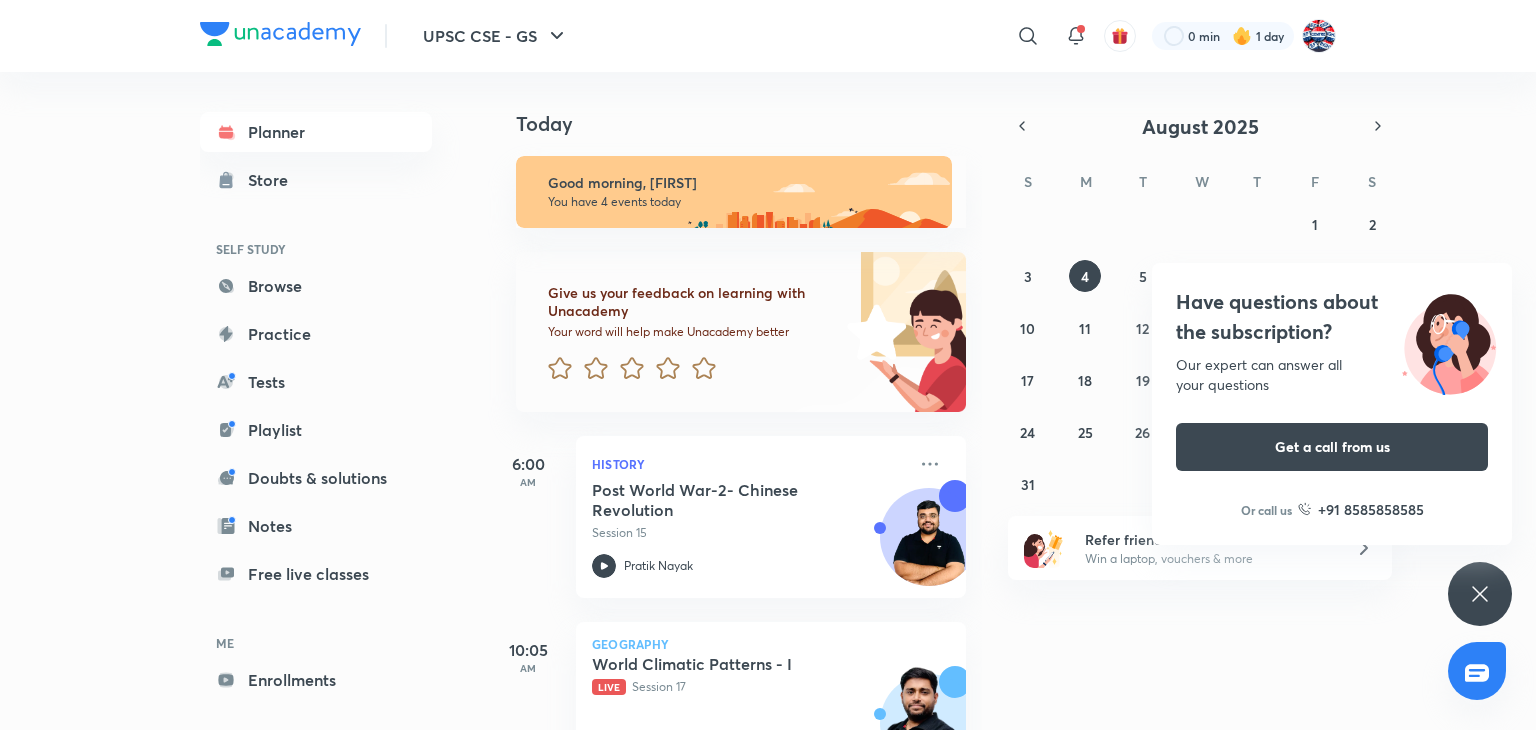 scroll, scrollTop: 0, scrollLeft: 0, axis: both 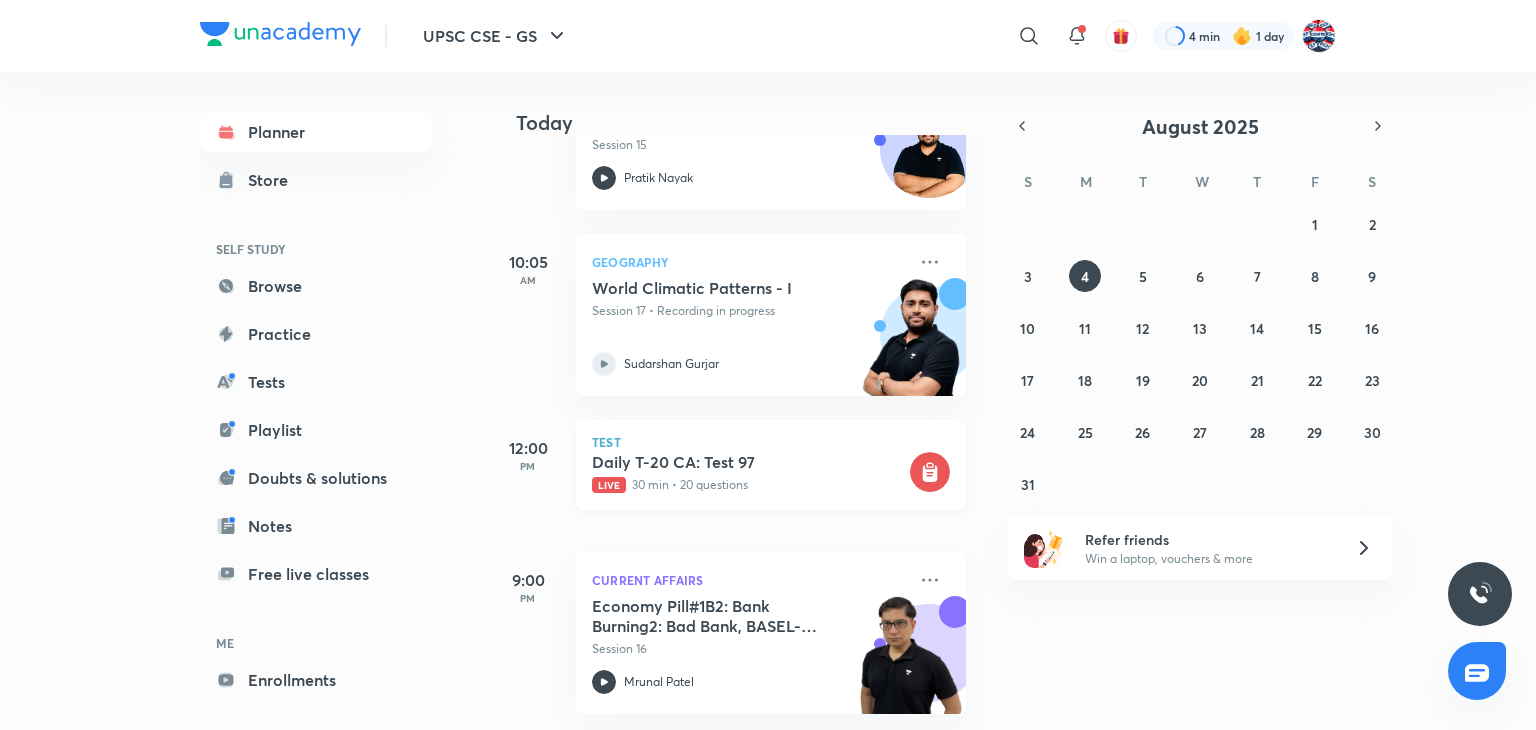 click on "Daily T-20 CA: Test 97" at bounding box center [749, 462] 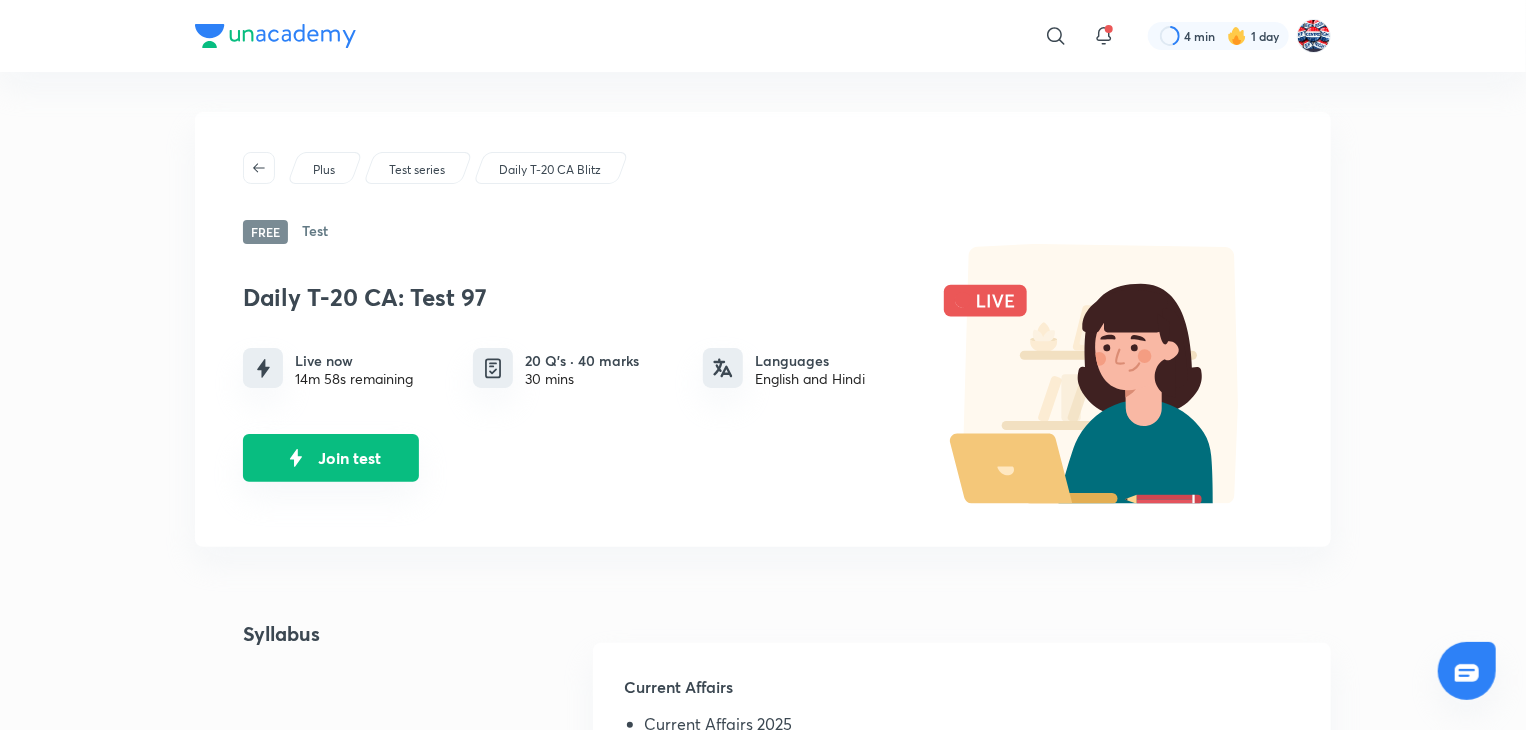 click on "Join test" at bounding box center [331, 458] 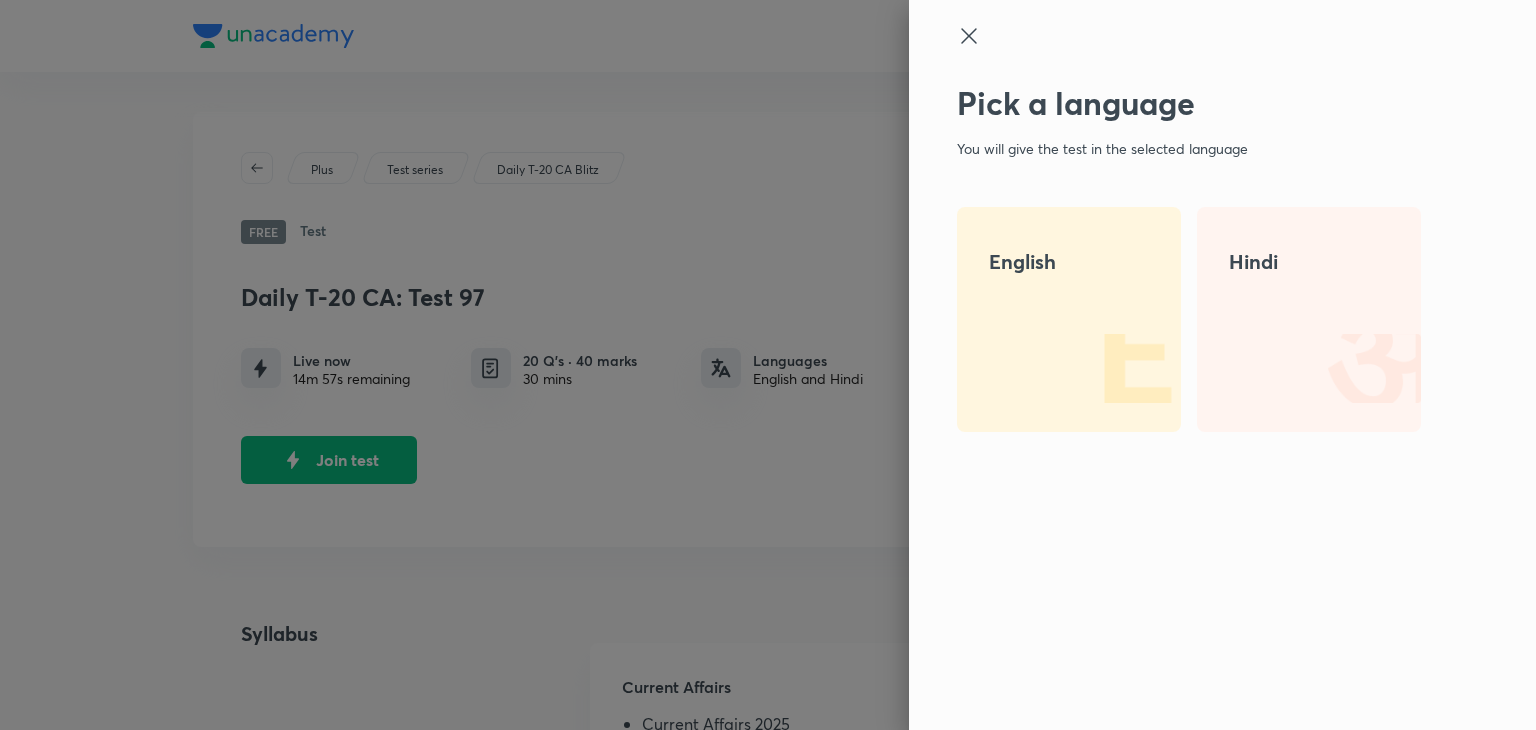 click at bounding box center (1117, 368) 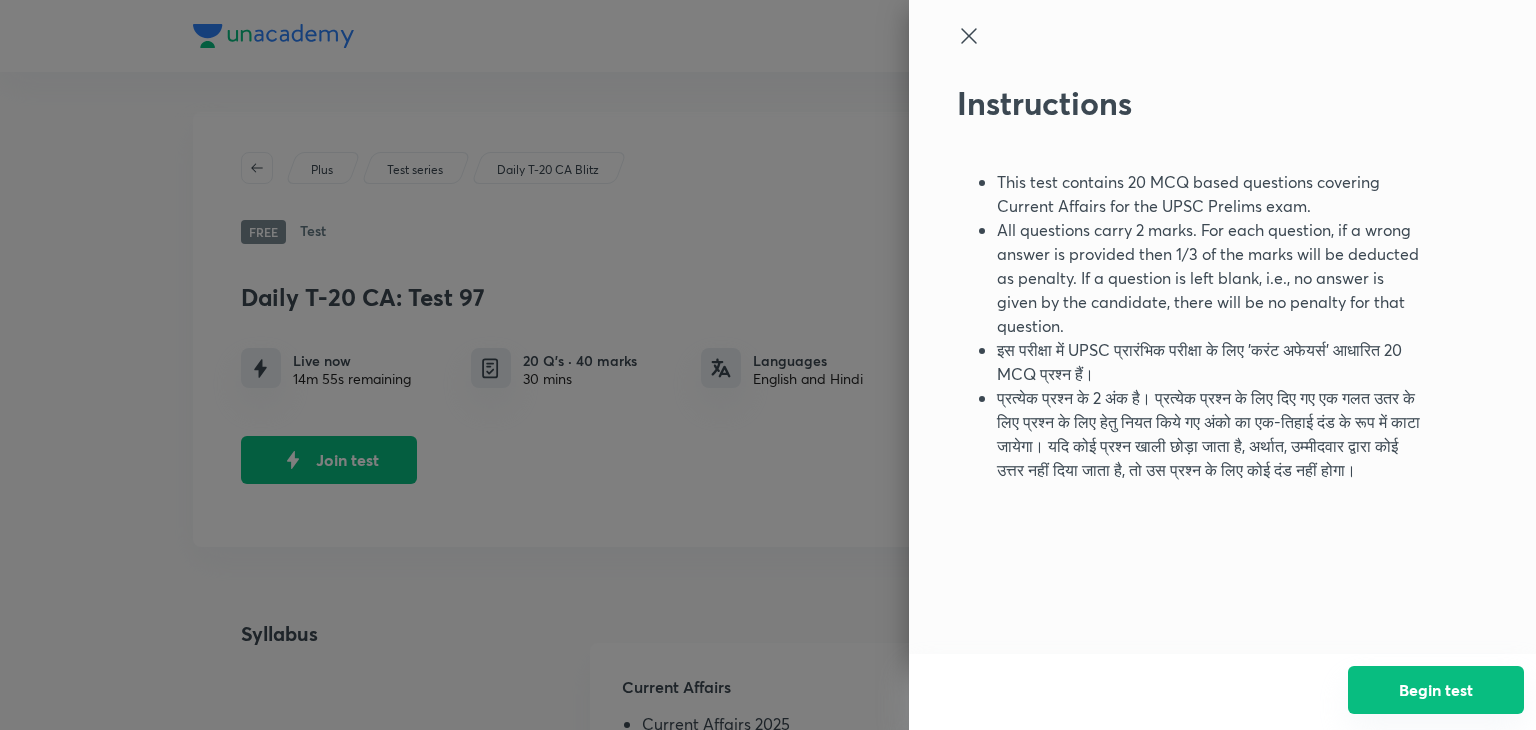 click on "Begin test" at bounding box center [1436, 690] 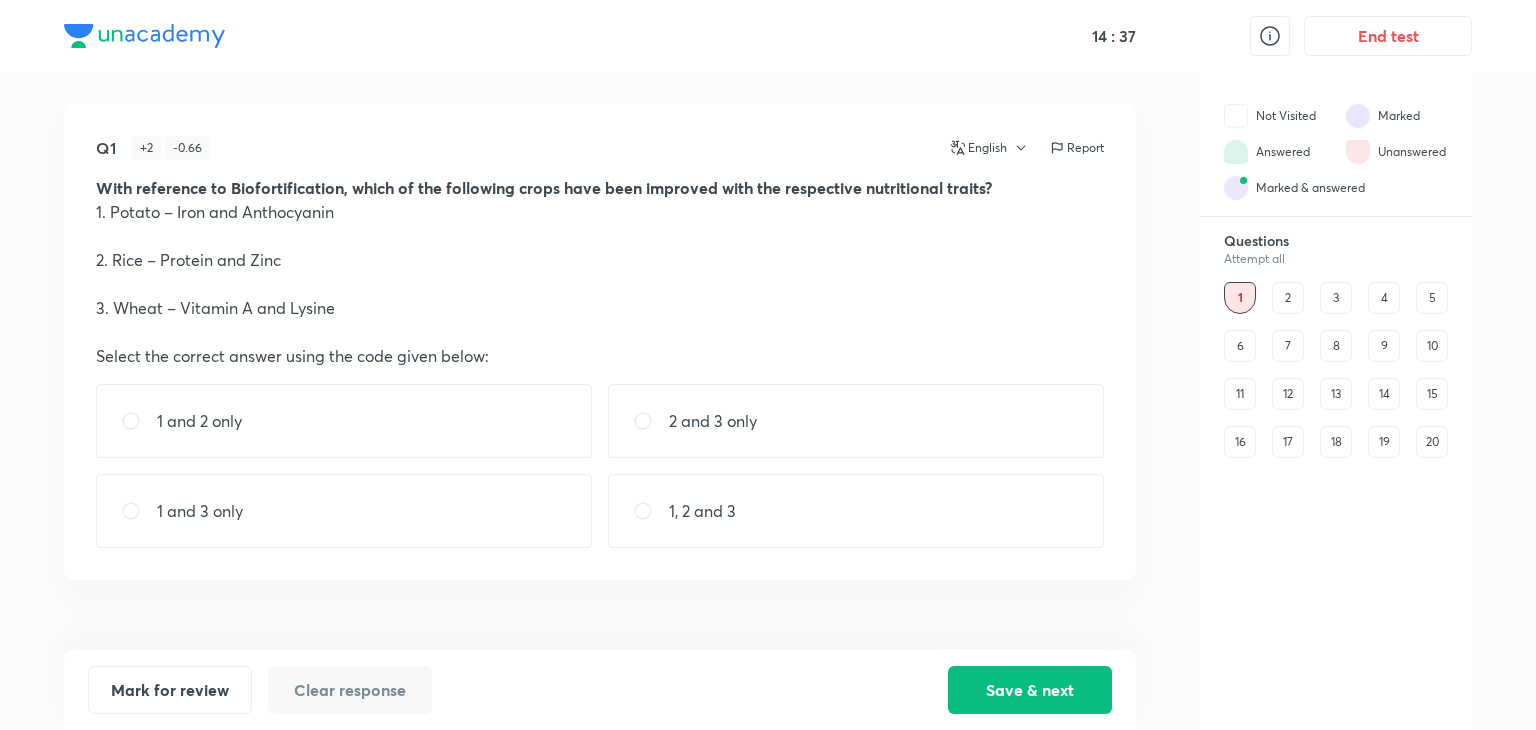 click on "1 and 2 only" at bounding box center [344, 421] 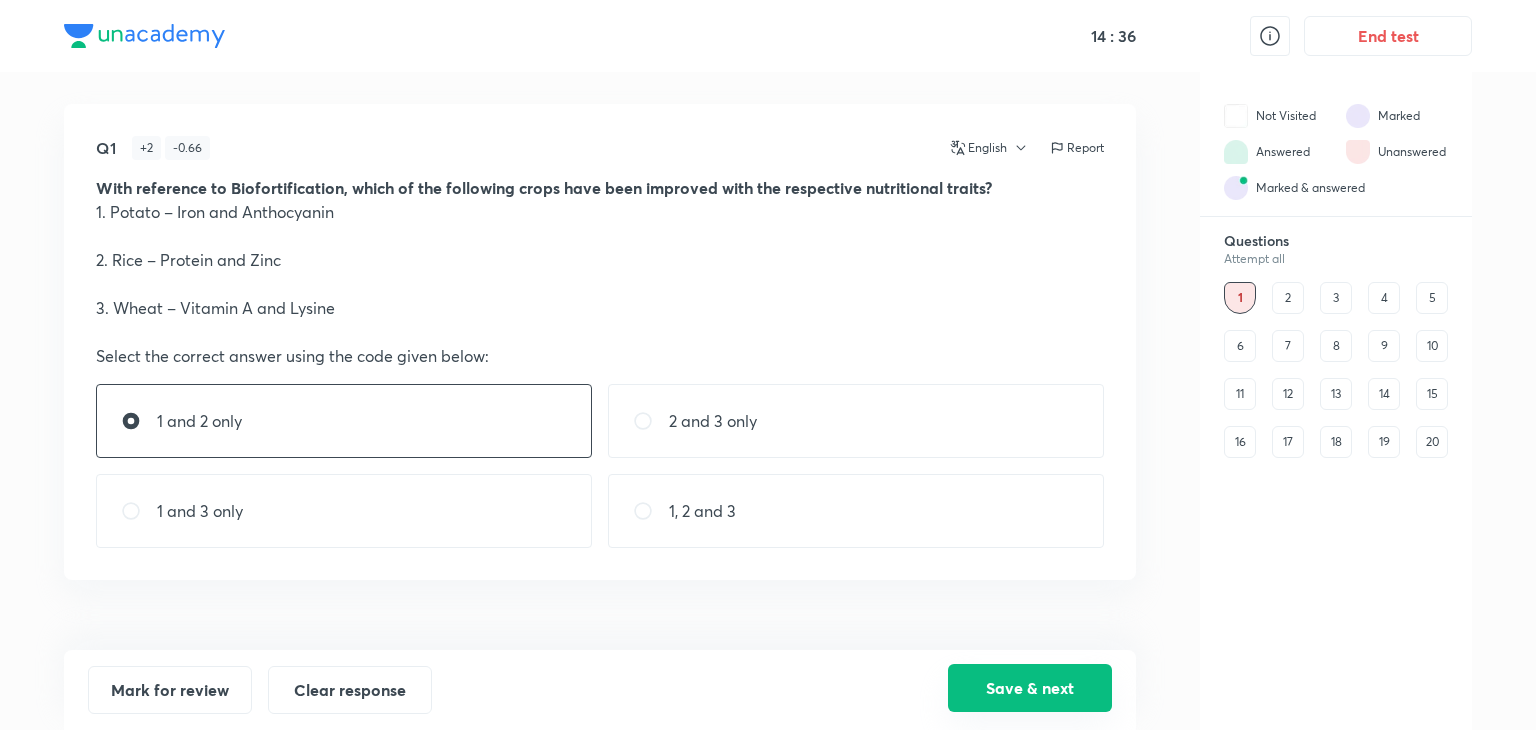click on "Save & next" at bounding box center [1030, 688] 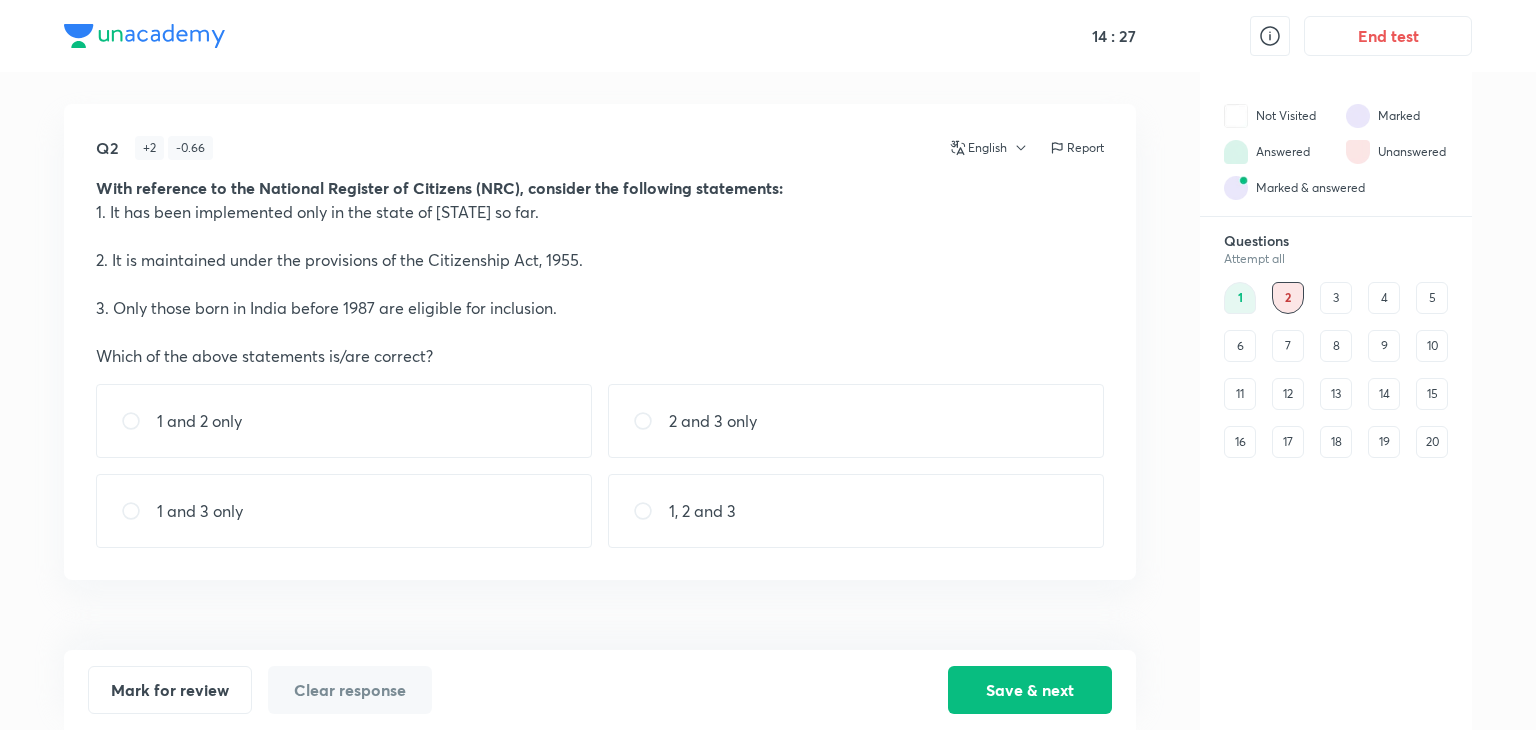 click on "1 and 2 only" at bounding box center (344, 421) 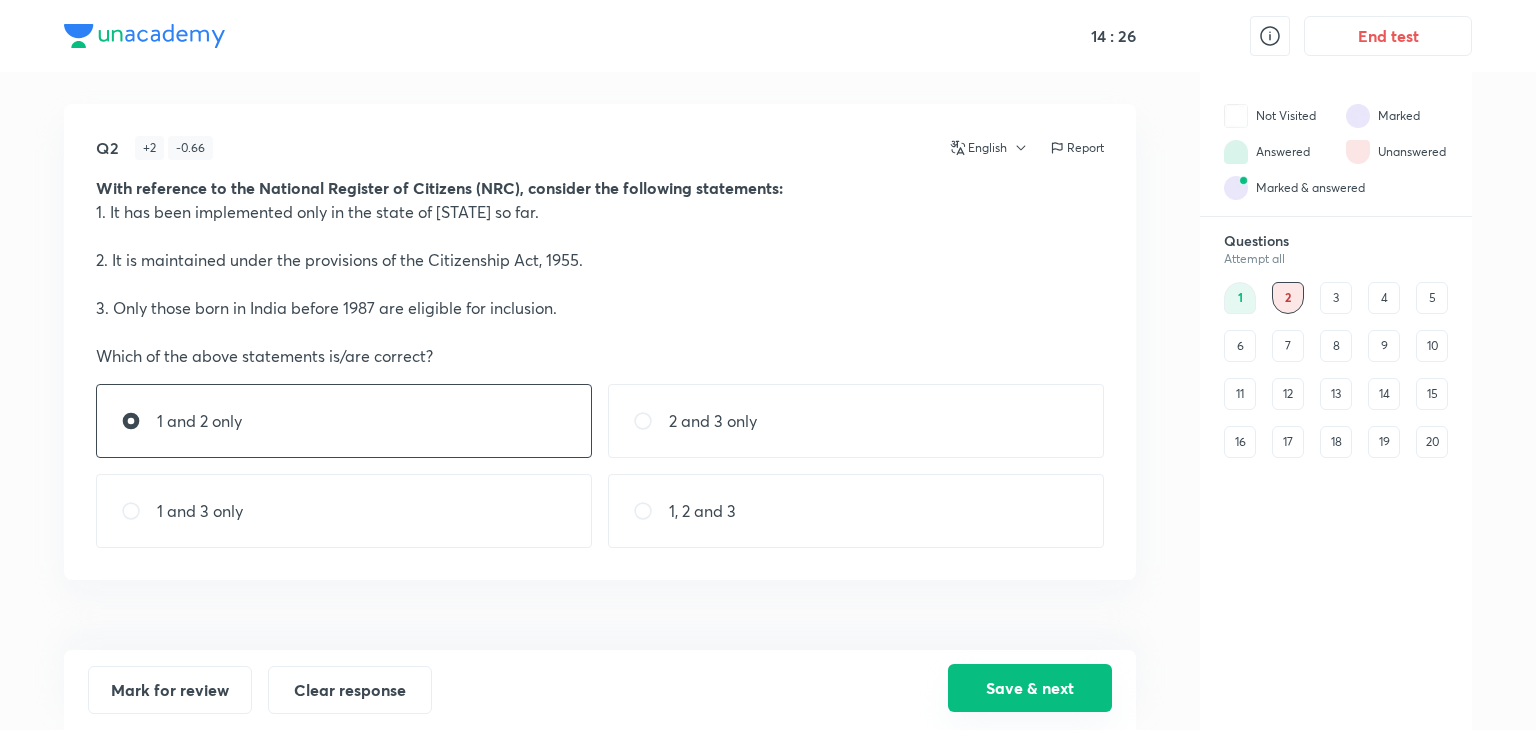 click on "Save & next" at bounding box center [1030, 688] 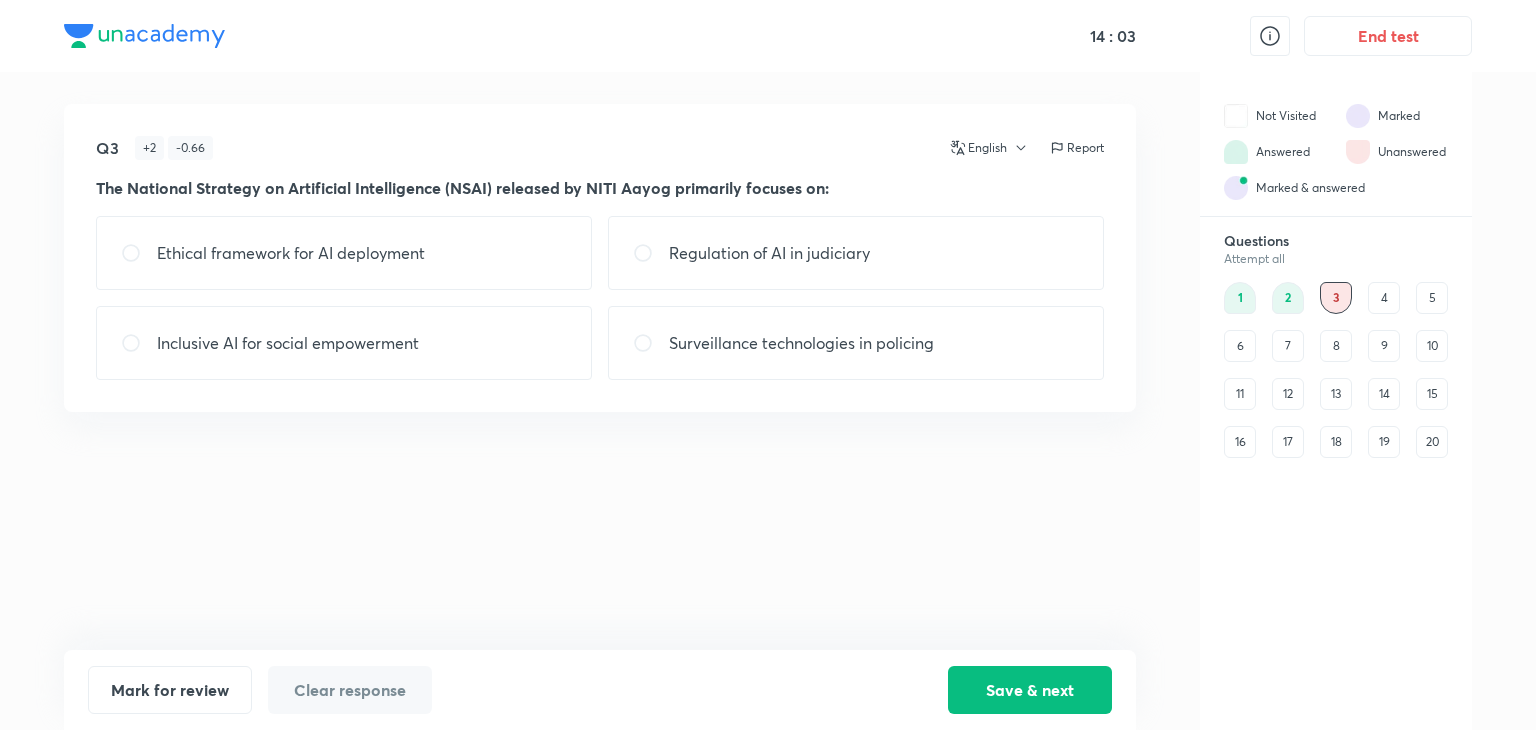 click on "Ethical framework for AI deployment" at bounding box center [291, 253] 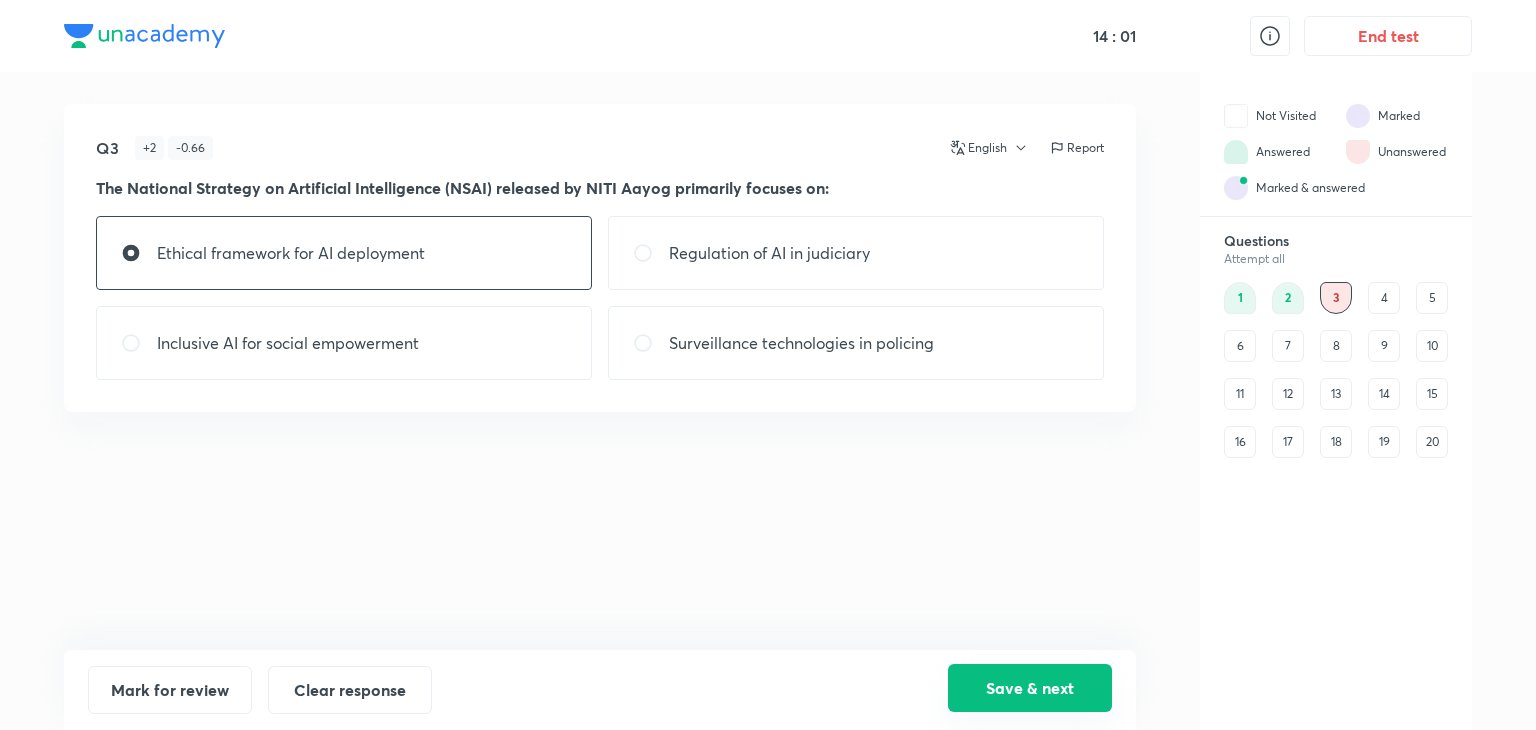 click on "Save & next" at bounding box center [1030, 688] 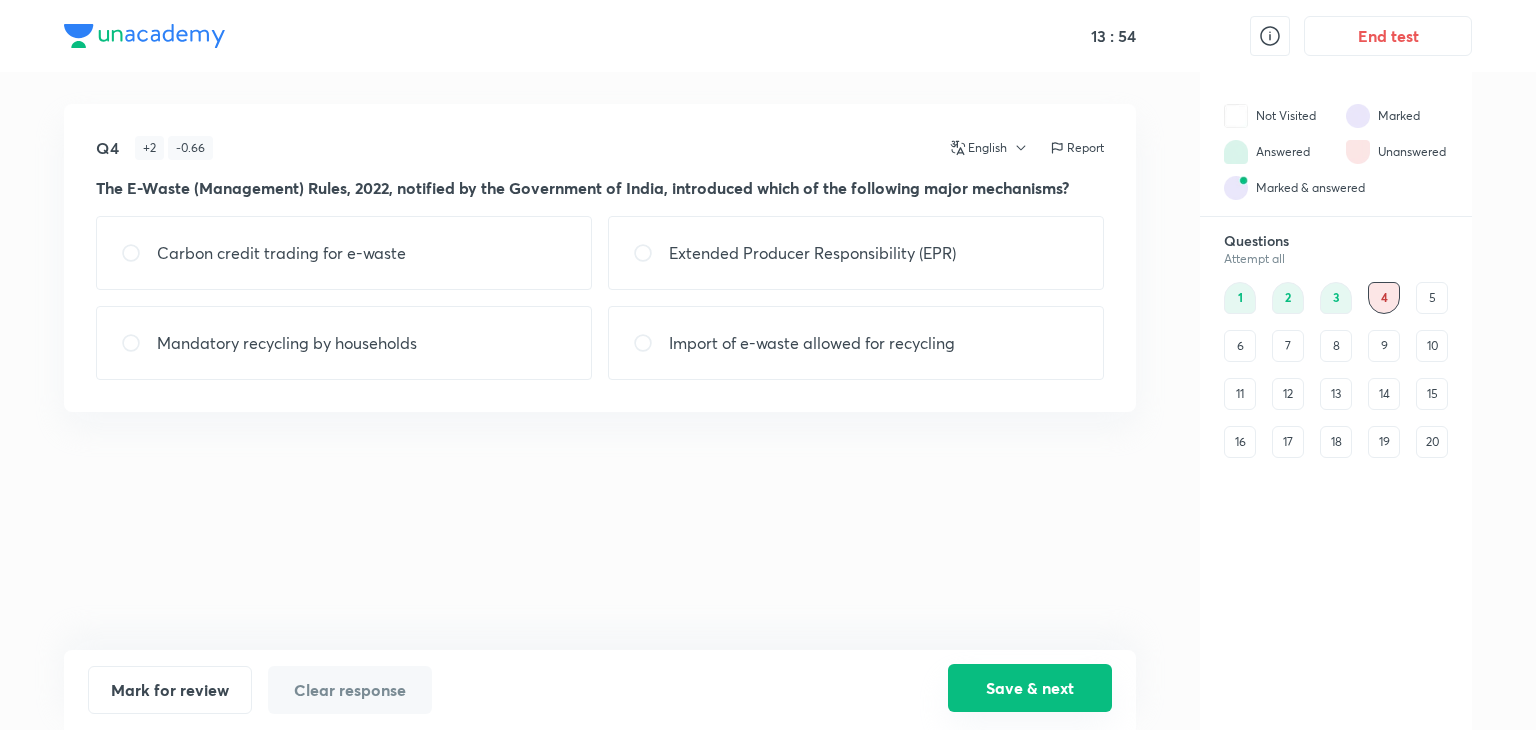 click on "Save & next" at bounding box center [1030, 688] 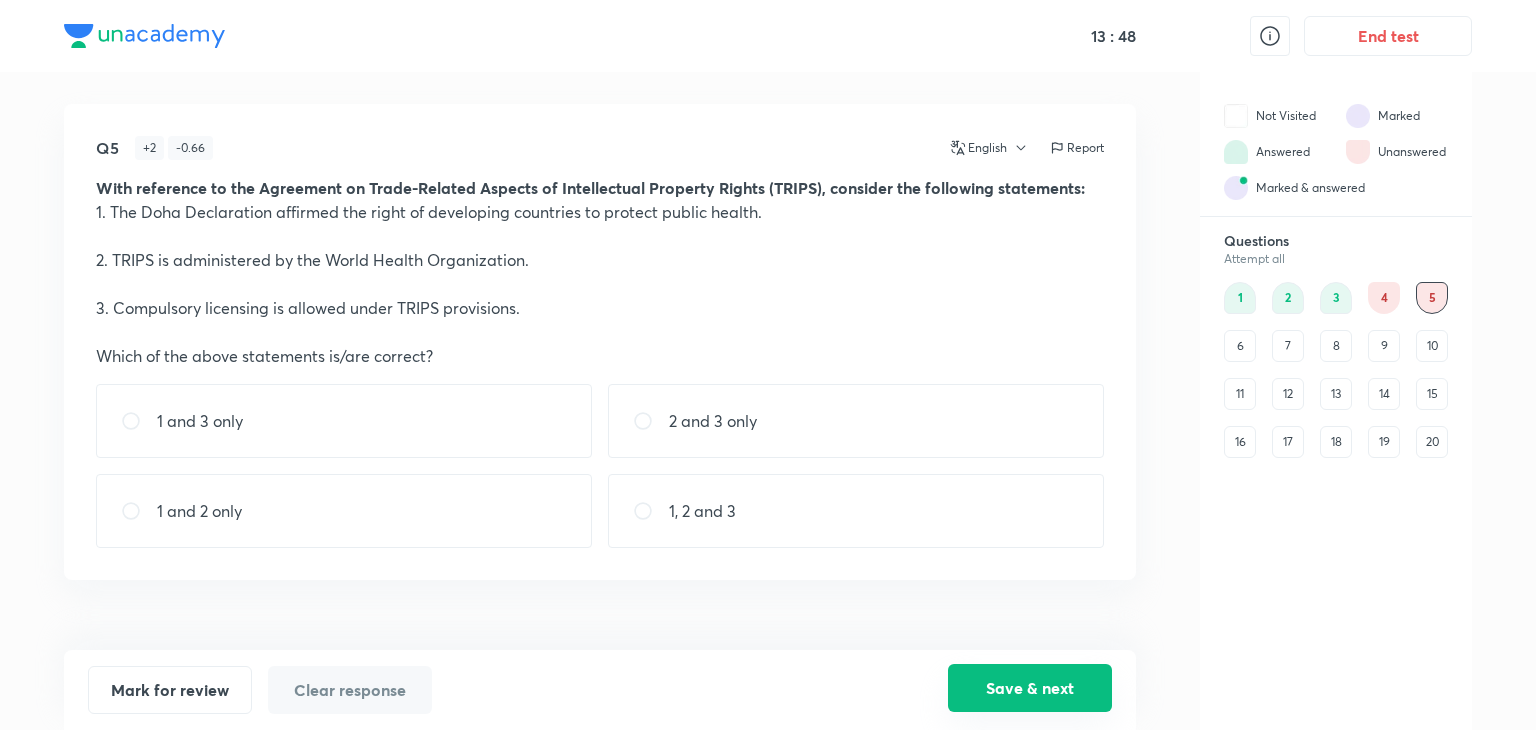 click on "Save & next" at bounding box center (1030, 688) 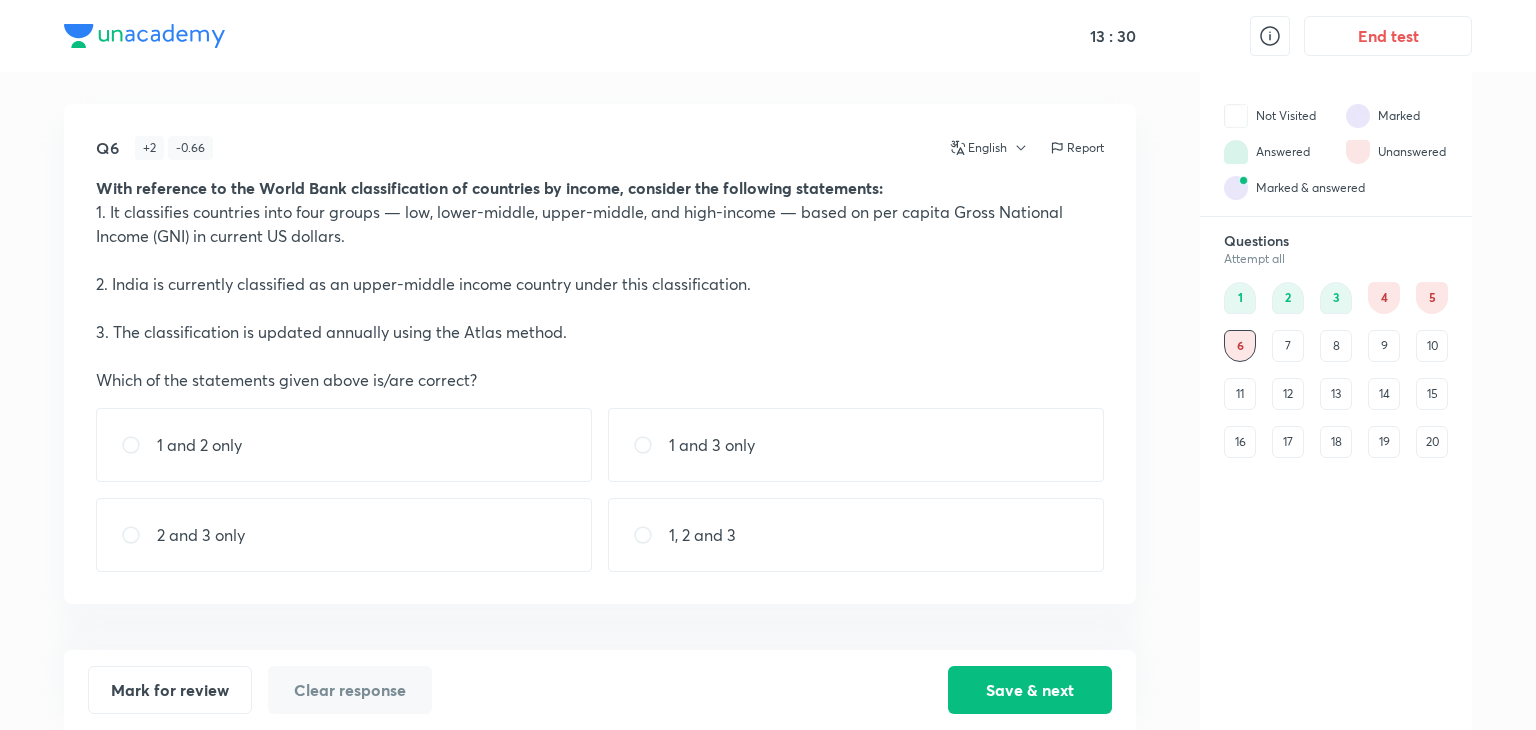 click on "1 and 3 only" at bounding box center (856, 445) 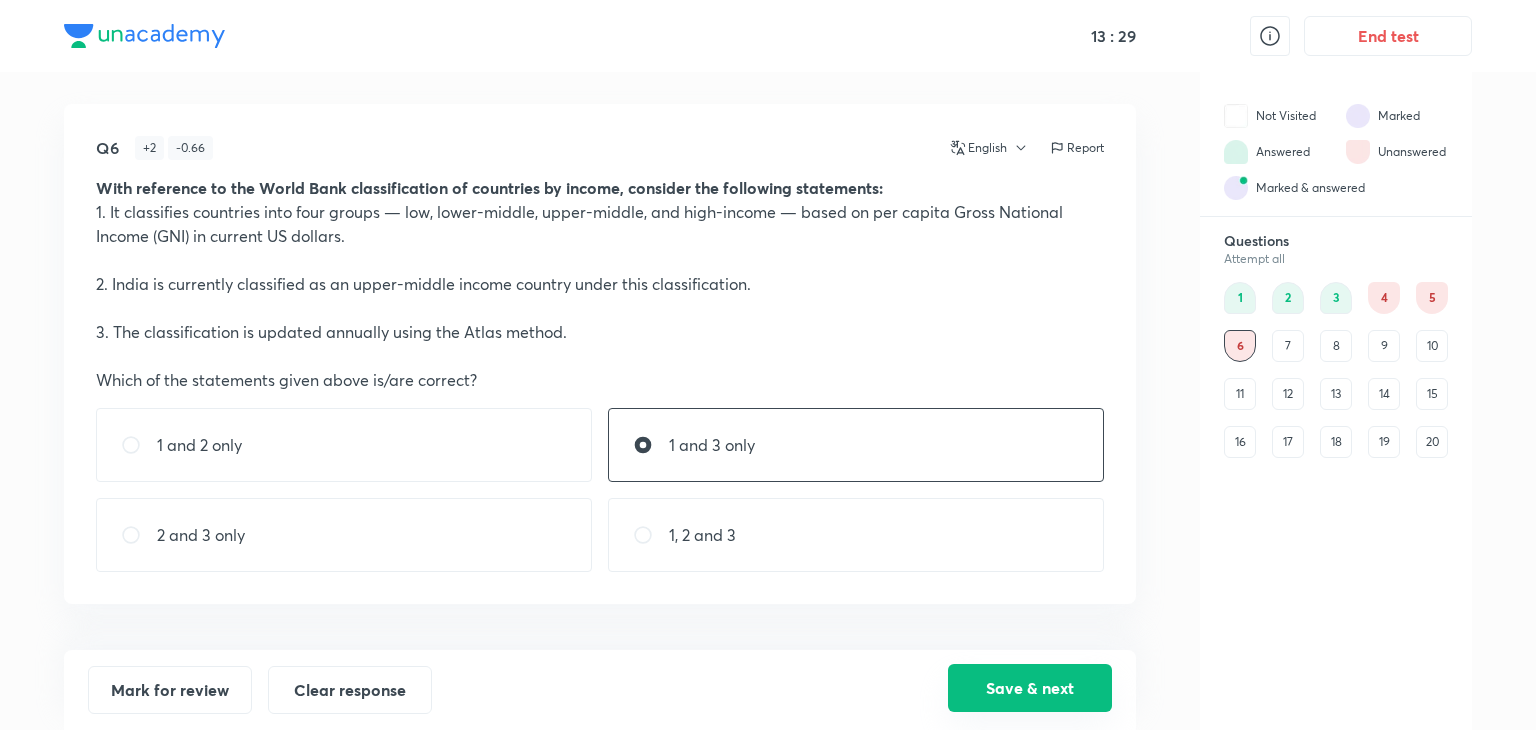 click on "Save & next" at bounding box center (1030, 688) 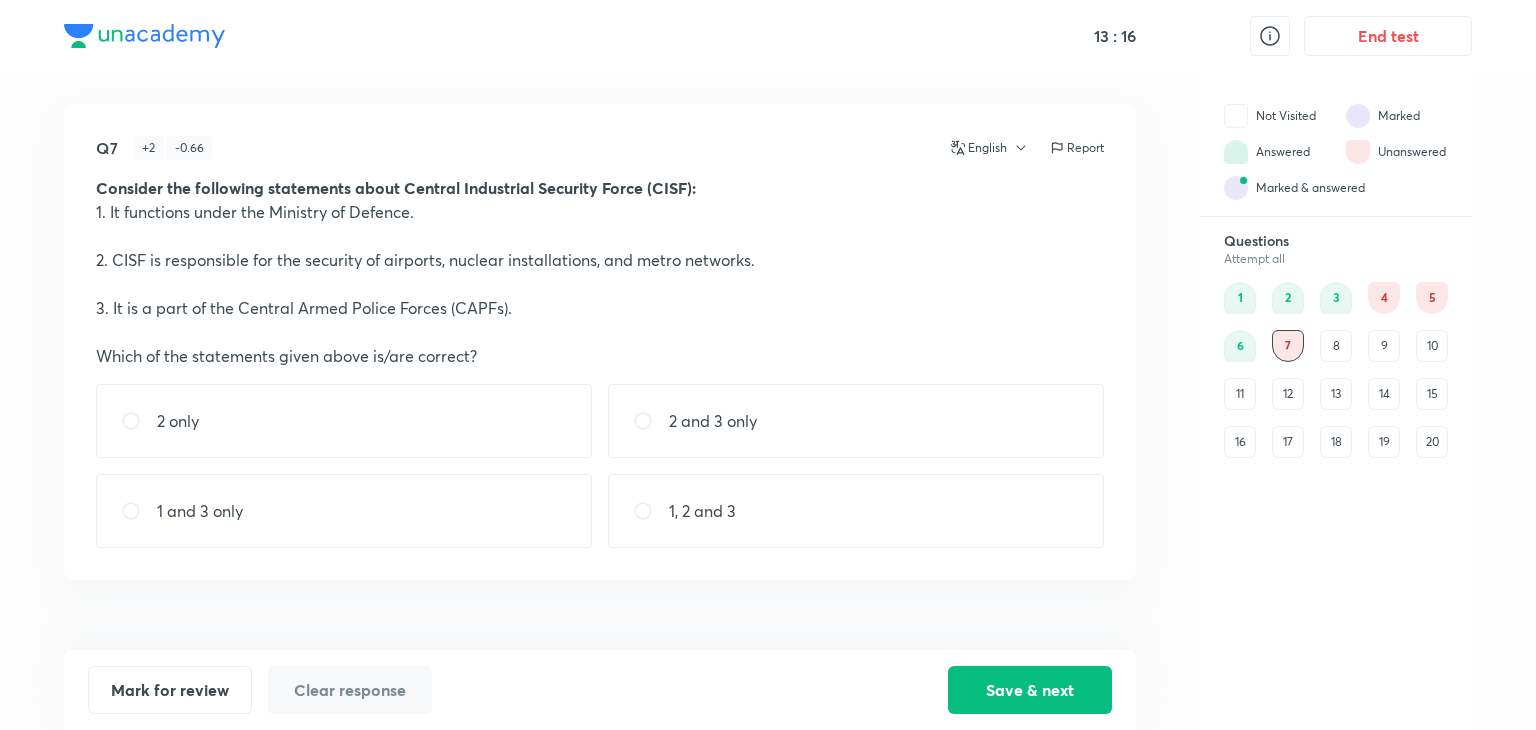 click on "2 only" at bounding box center [344, 421] 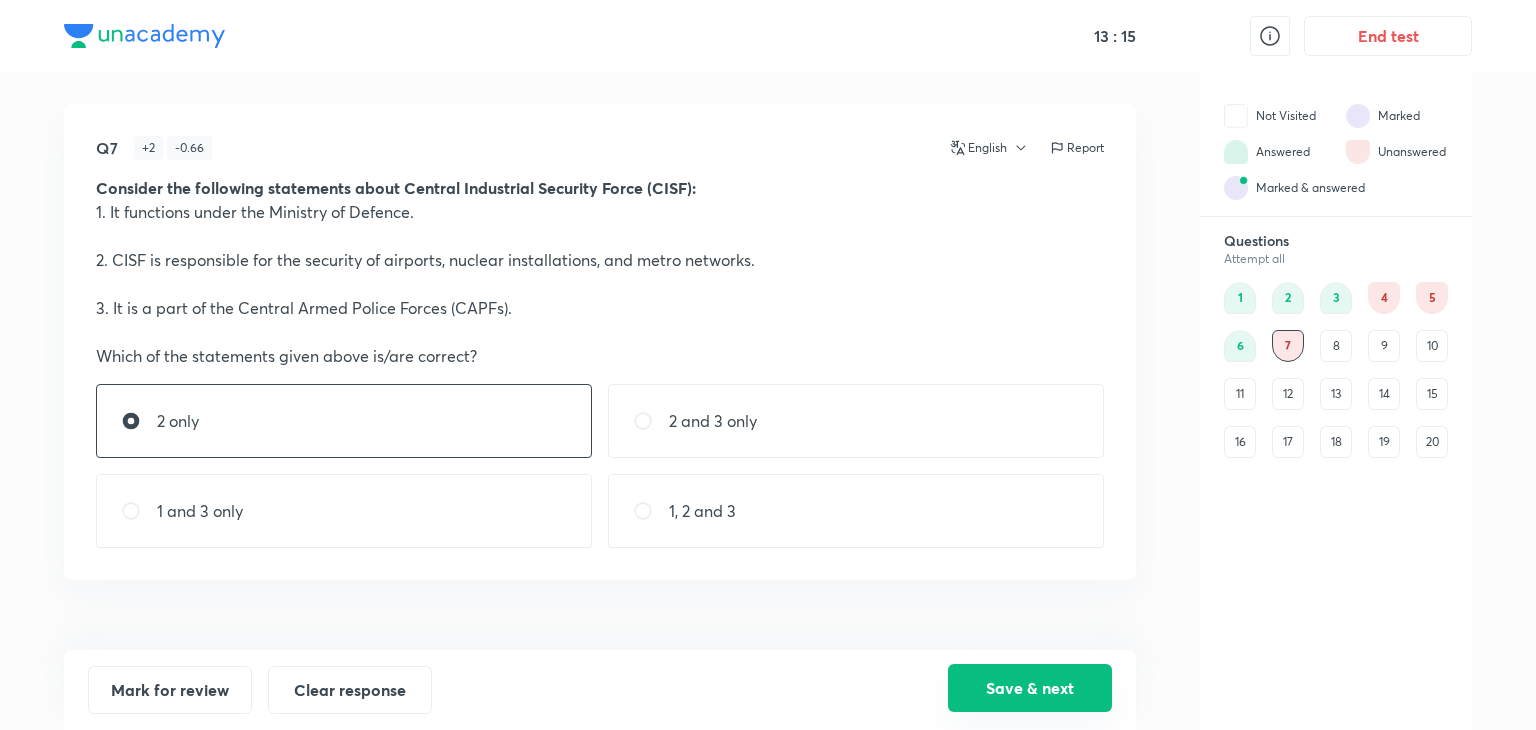 click on "Save & next" at bounding box center [1030, 688] 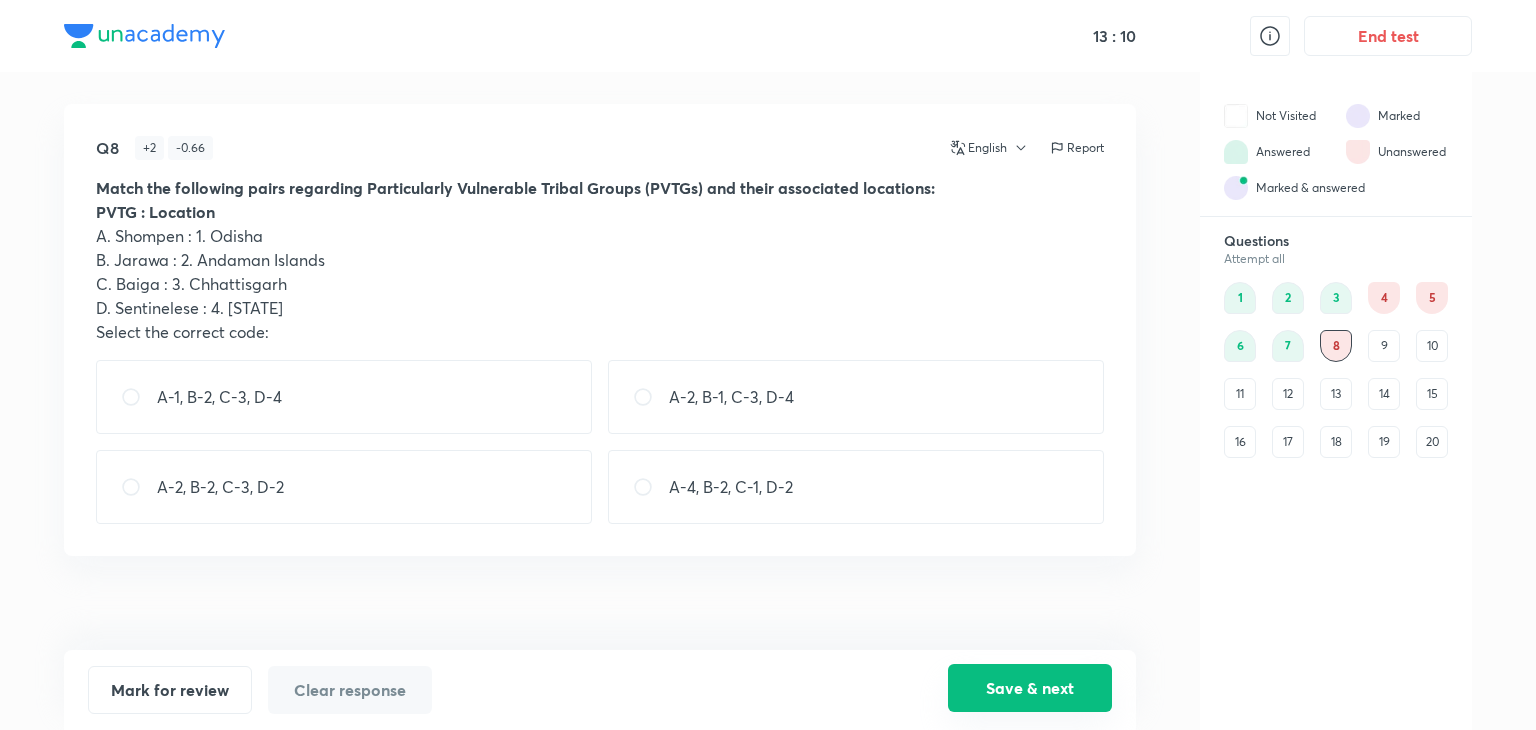 click on "Save & next" at bounding box center (1030, 688) 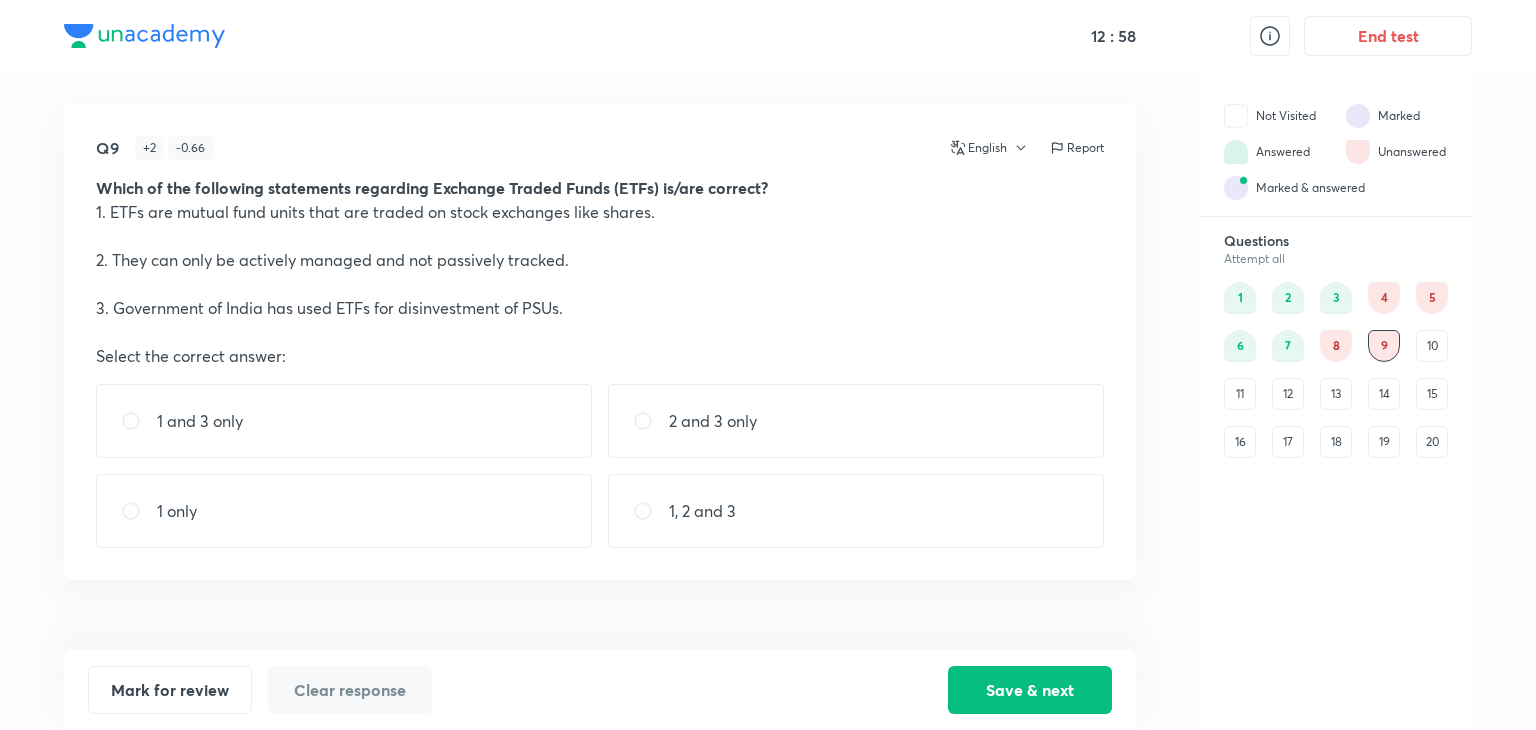 click on "1 only" at bounding box center [344, 511] 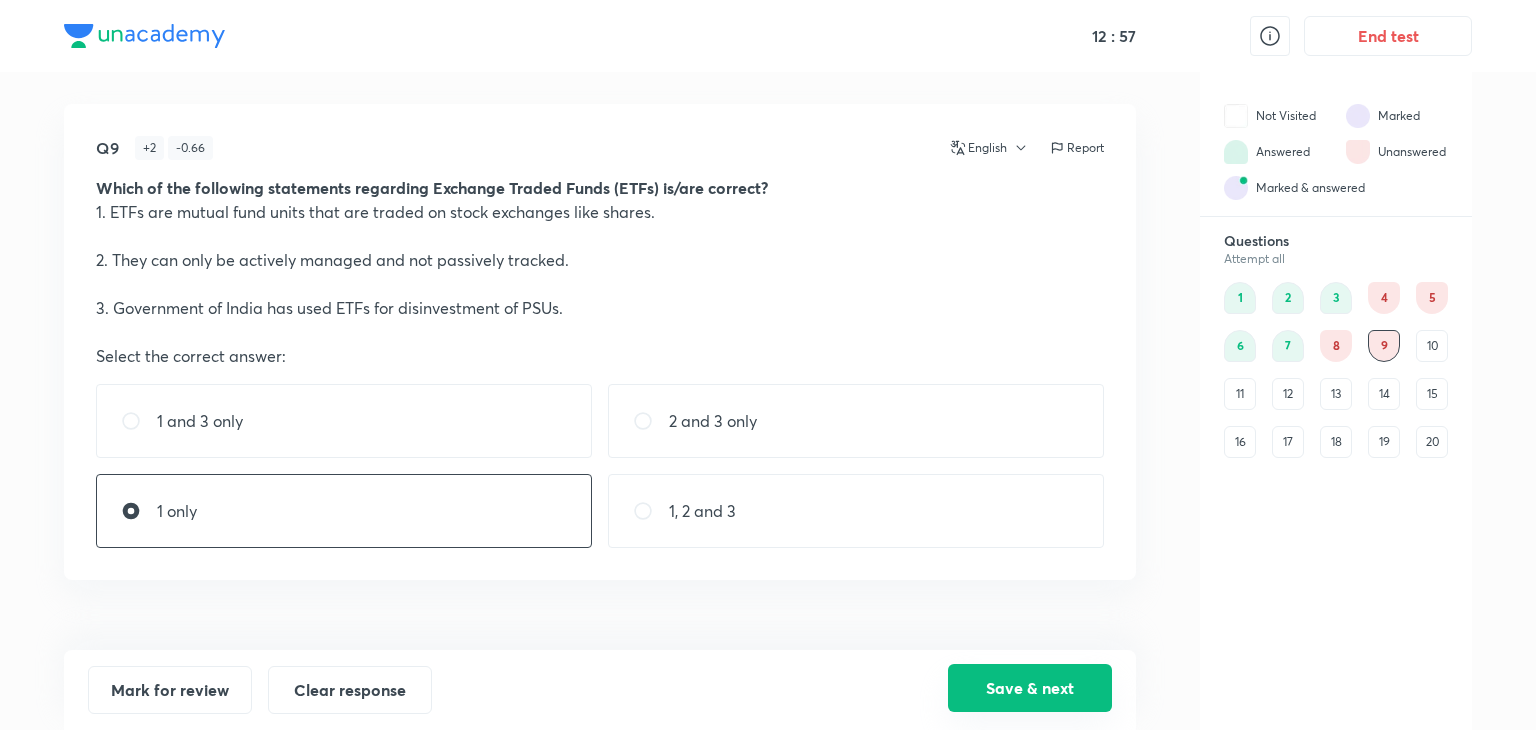 click on "Save & next" at bounding box center (1030, 688) 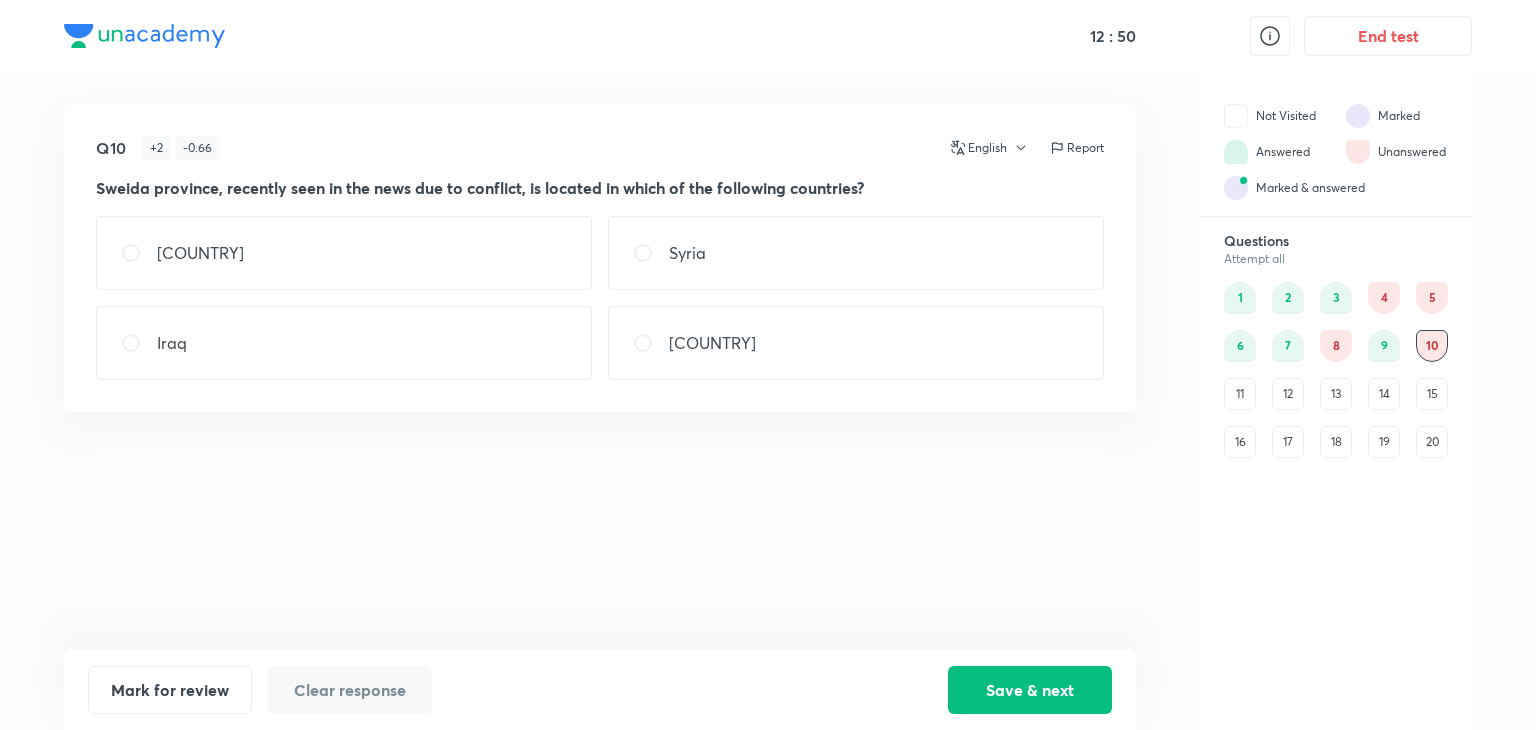 click on "Iraq" at bounding box center (344, 343) 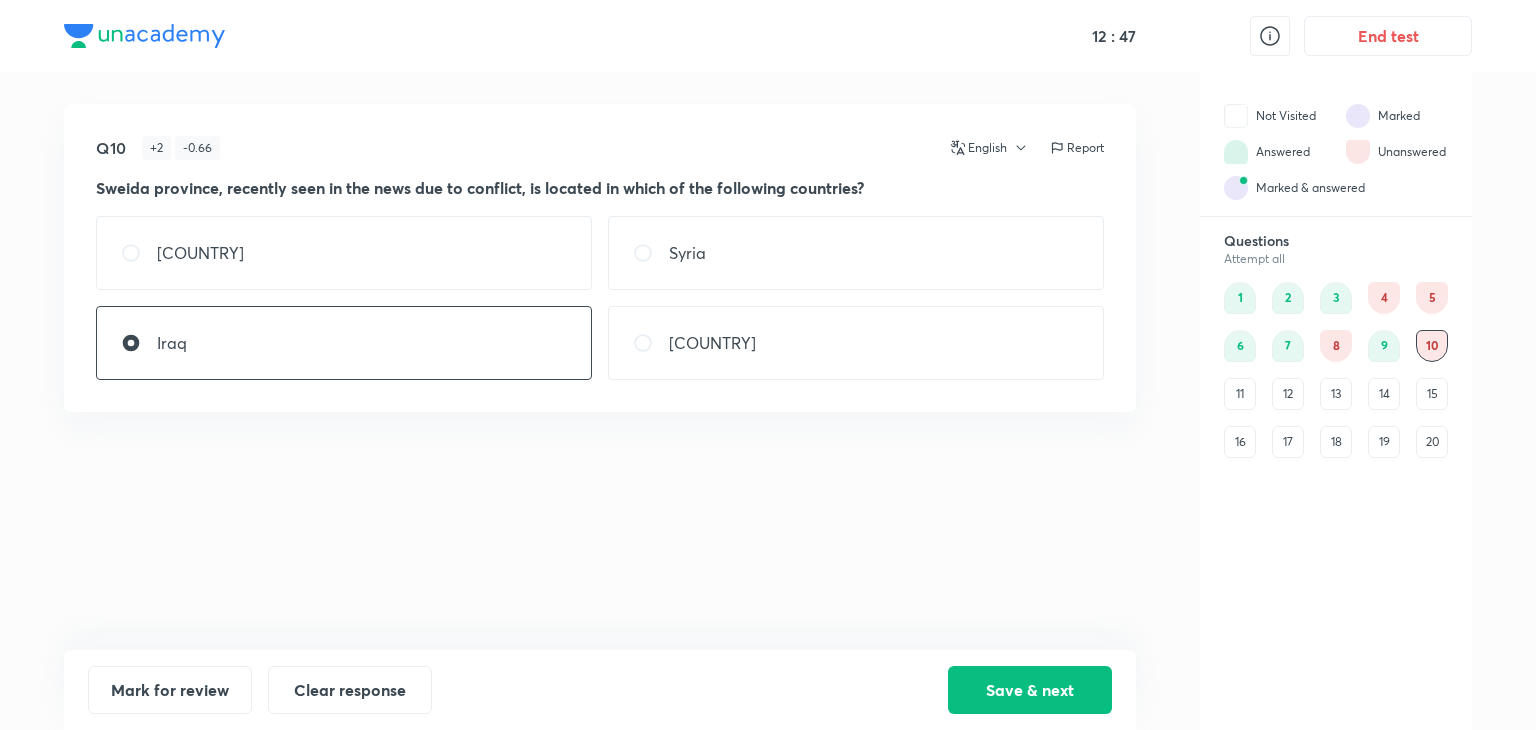 click on "[COUNTRY]" at bounding box center (344, 253) 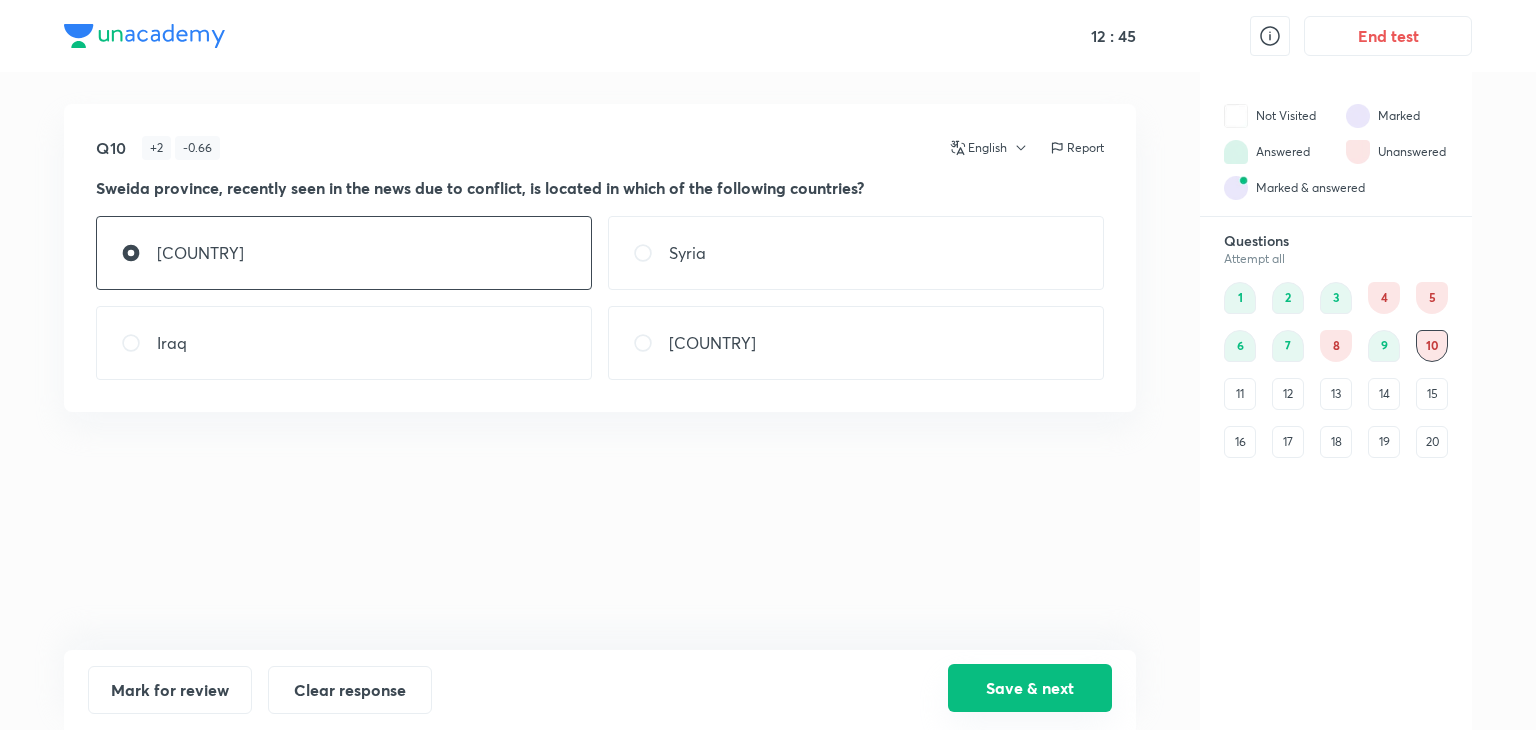 click on "Save & next" at bounding box center (1030, 688) 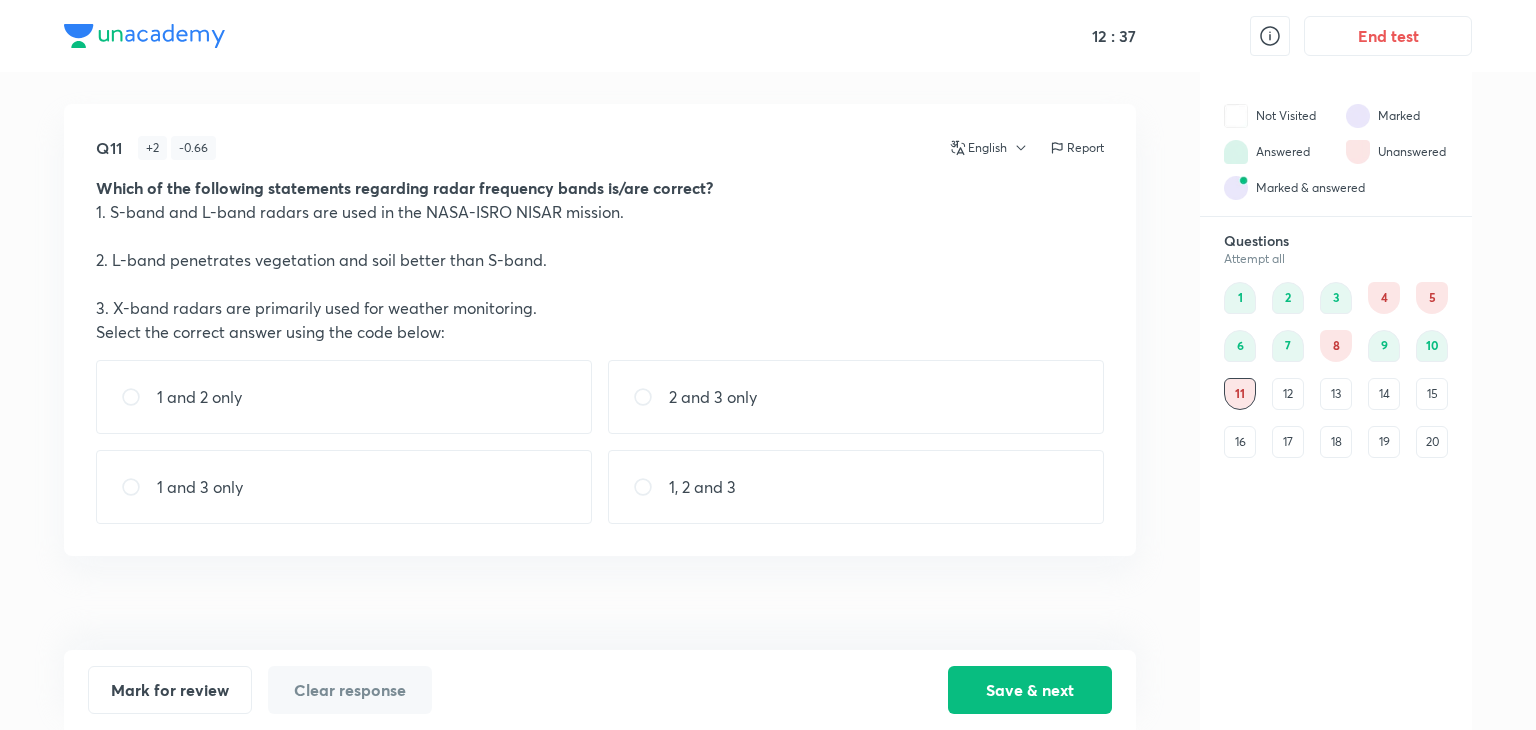 click on "1 and 2 only" at bounding box center (344, 397) 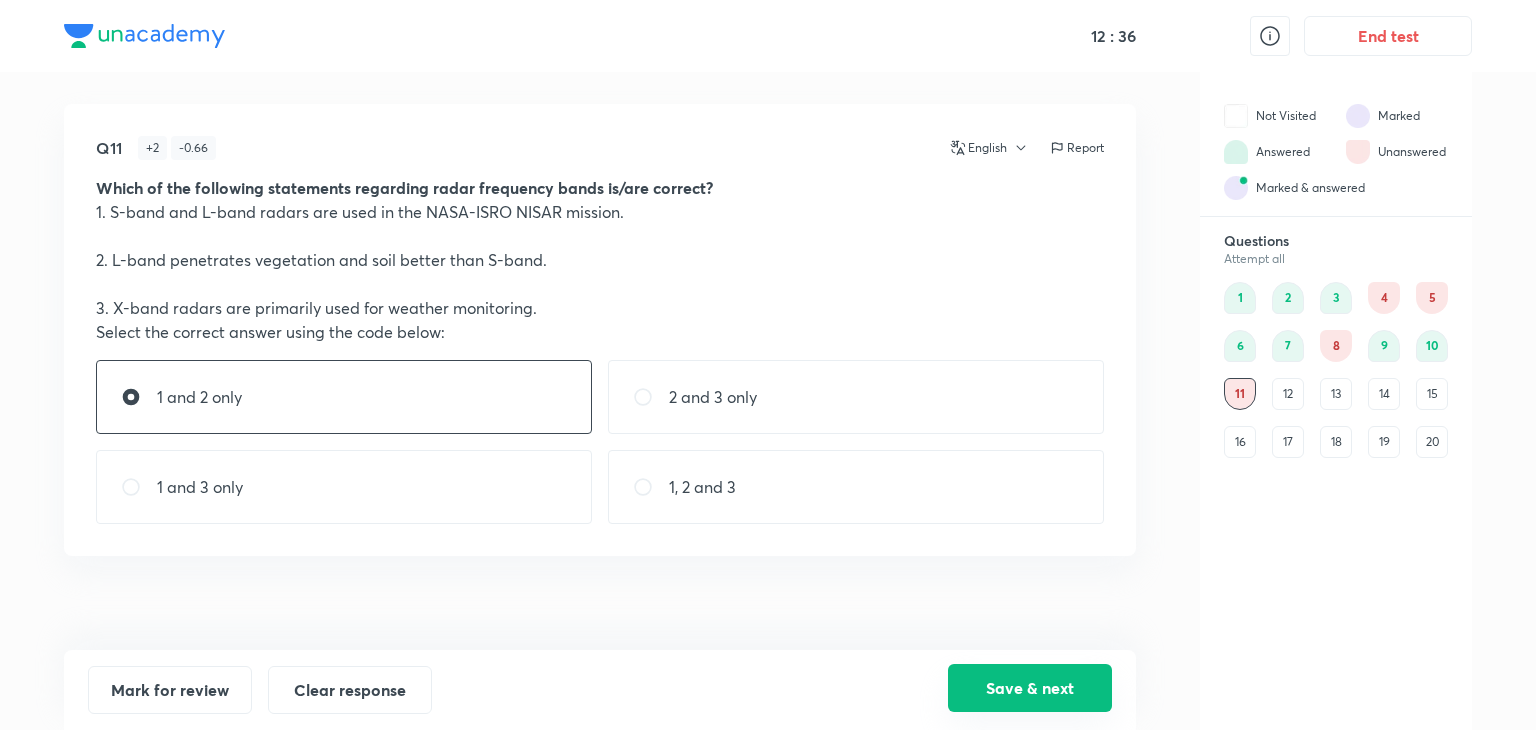 click on "Save & next" at bounding box center [1030, 688] 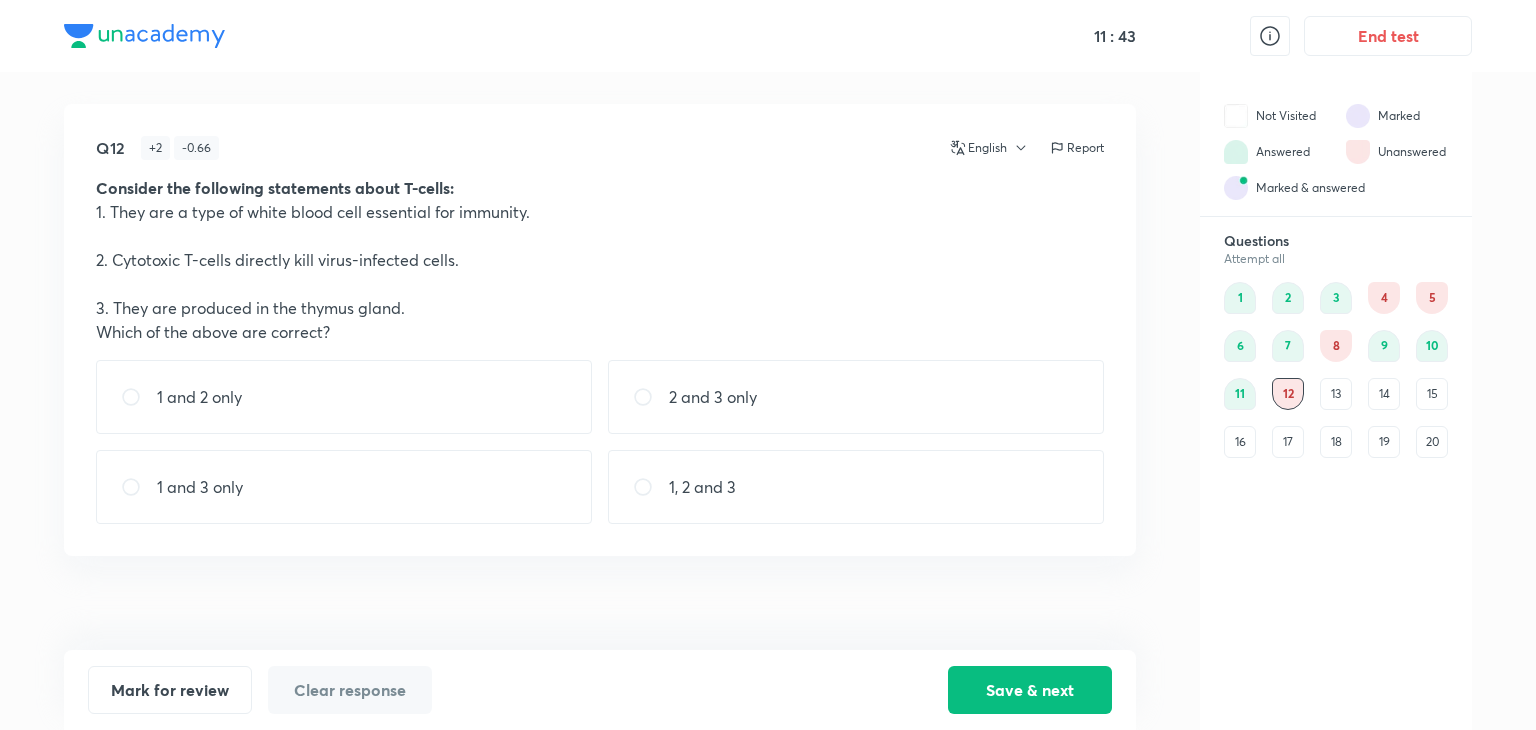 drag, startPoint x: 281, startPoint y: 501, endPoint x: 302, endPoint y: 500, distance: 21.023796 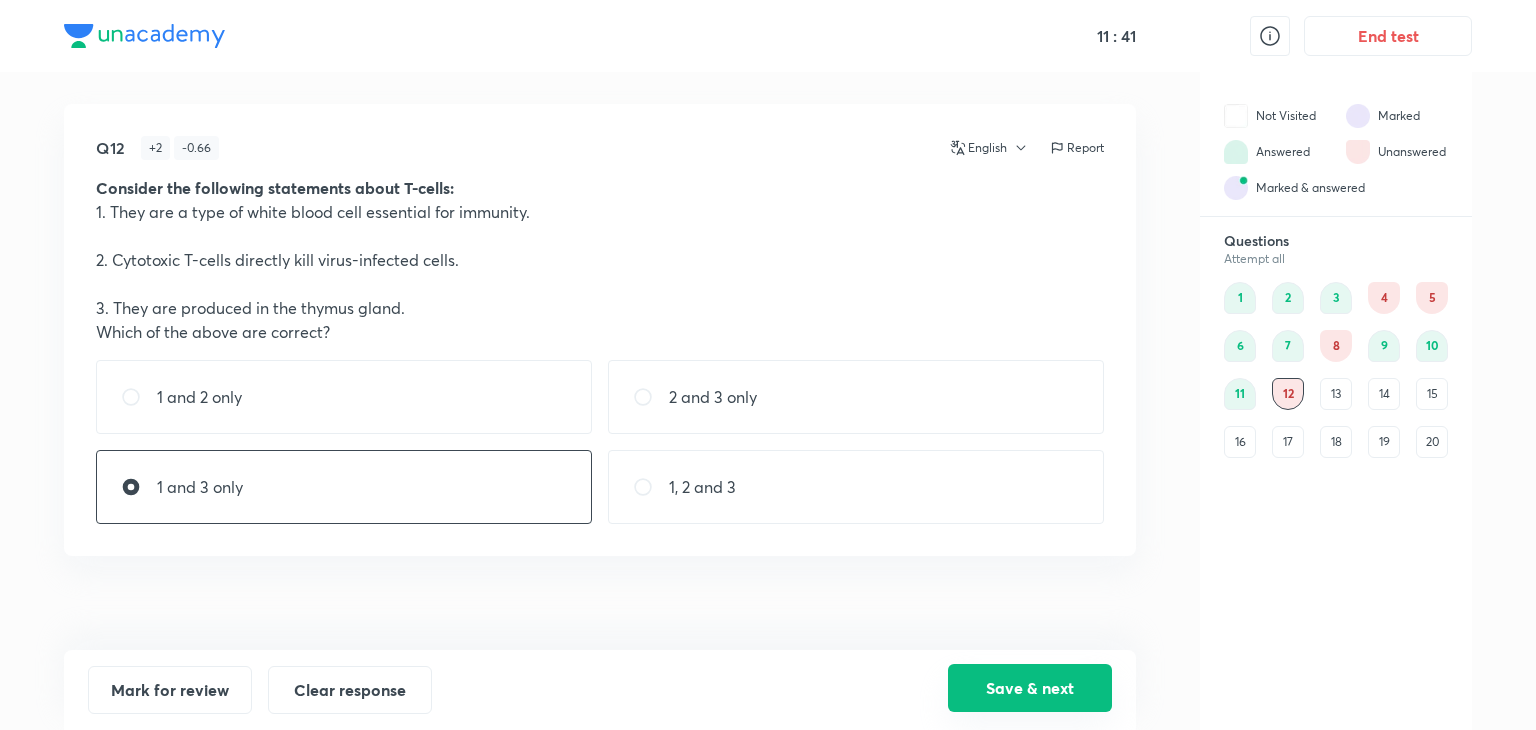 click on "Save & next" at bounding box center [1030, 688] 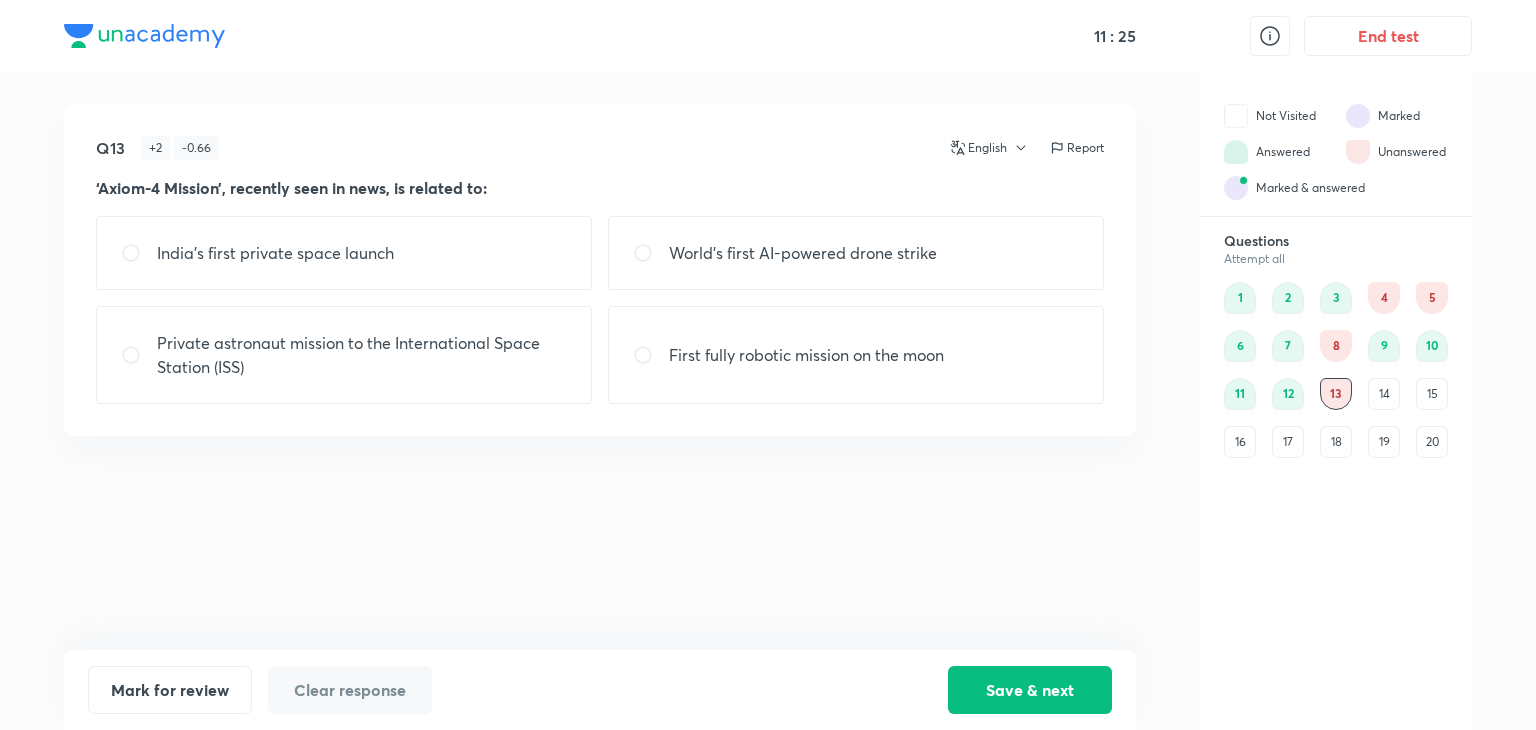 click on "India’s first private space launch" at bounding box center [344, 253] 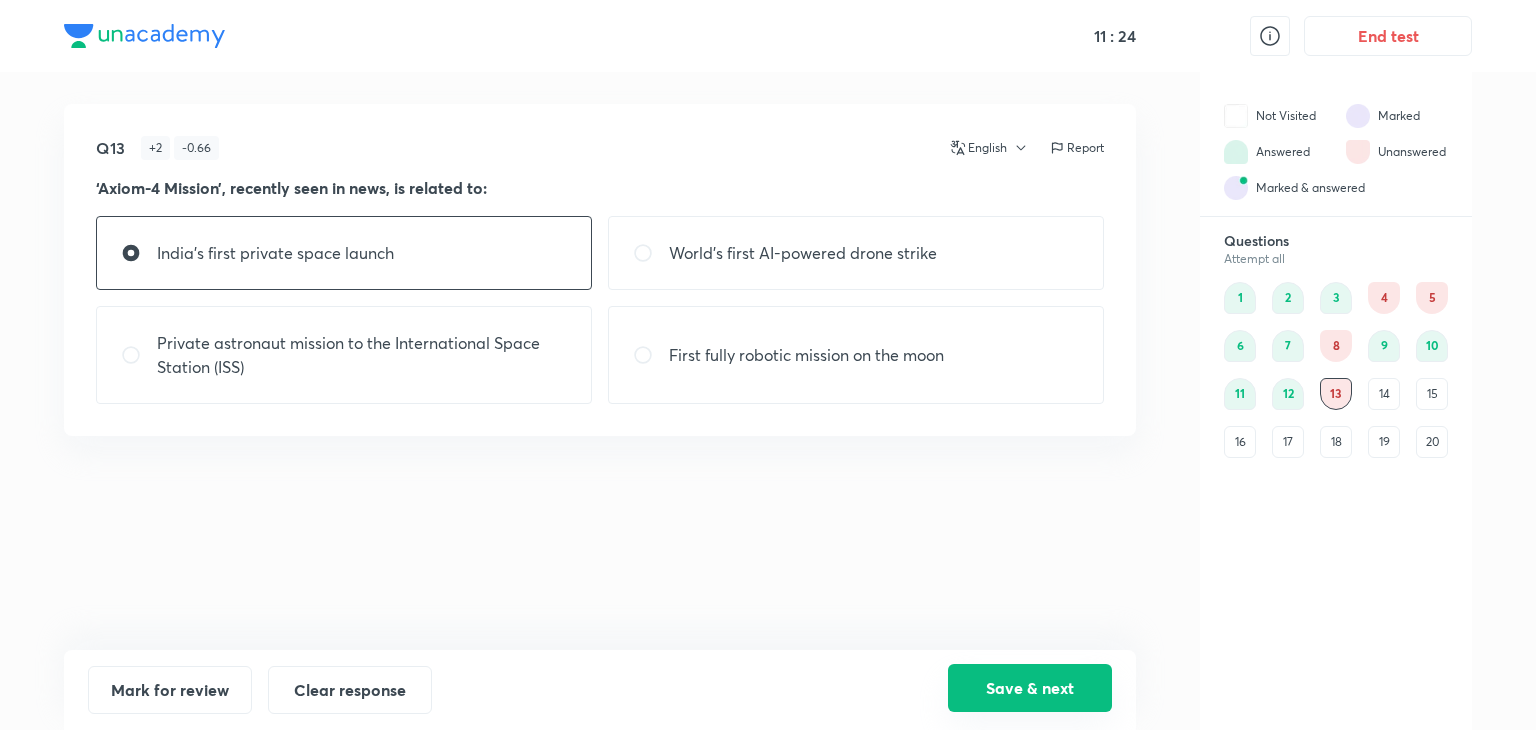 click on "Save & next" at bounding box center [1030, 688] 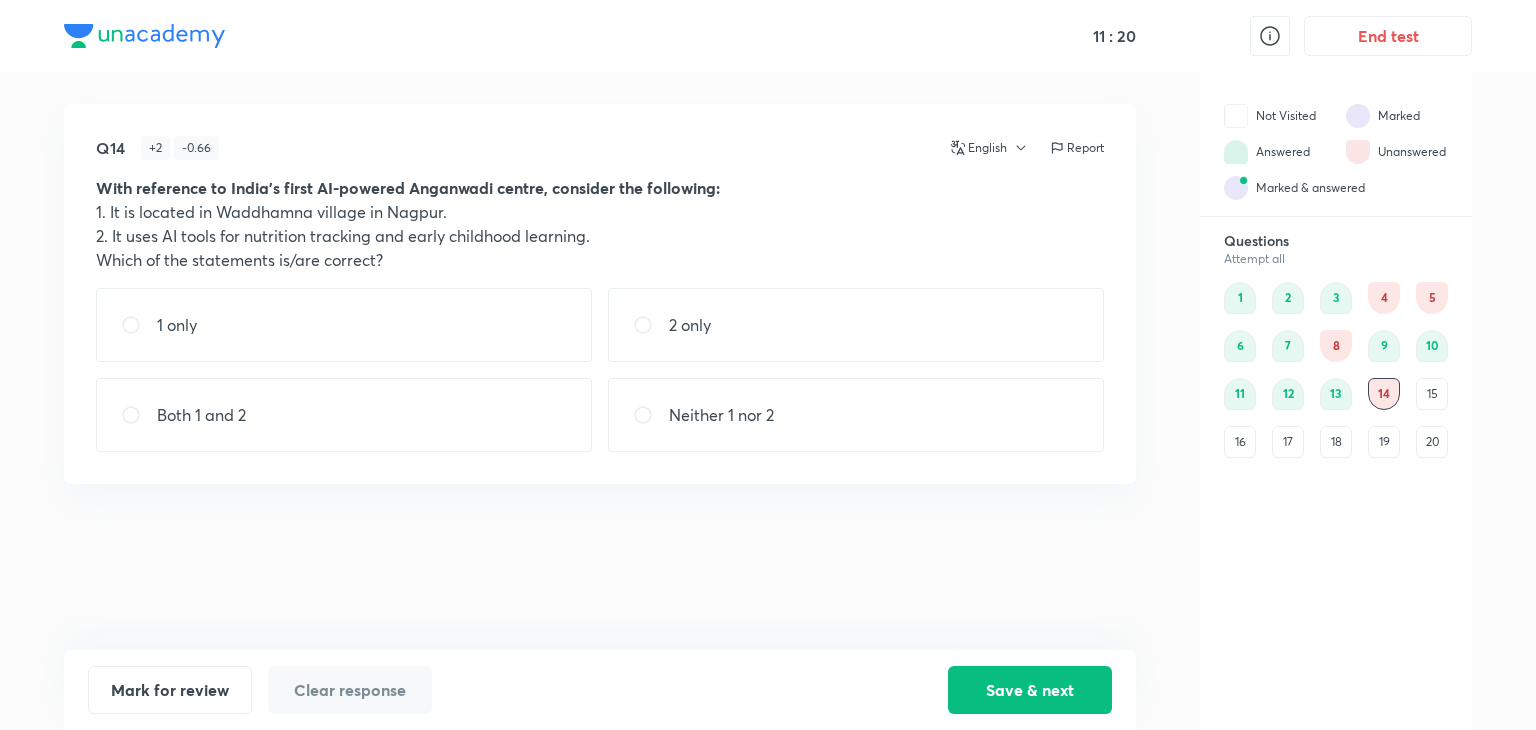 click on "1 only" at bounding box center (344, 325) 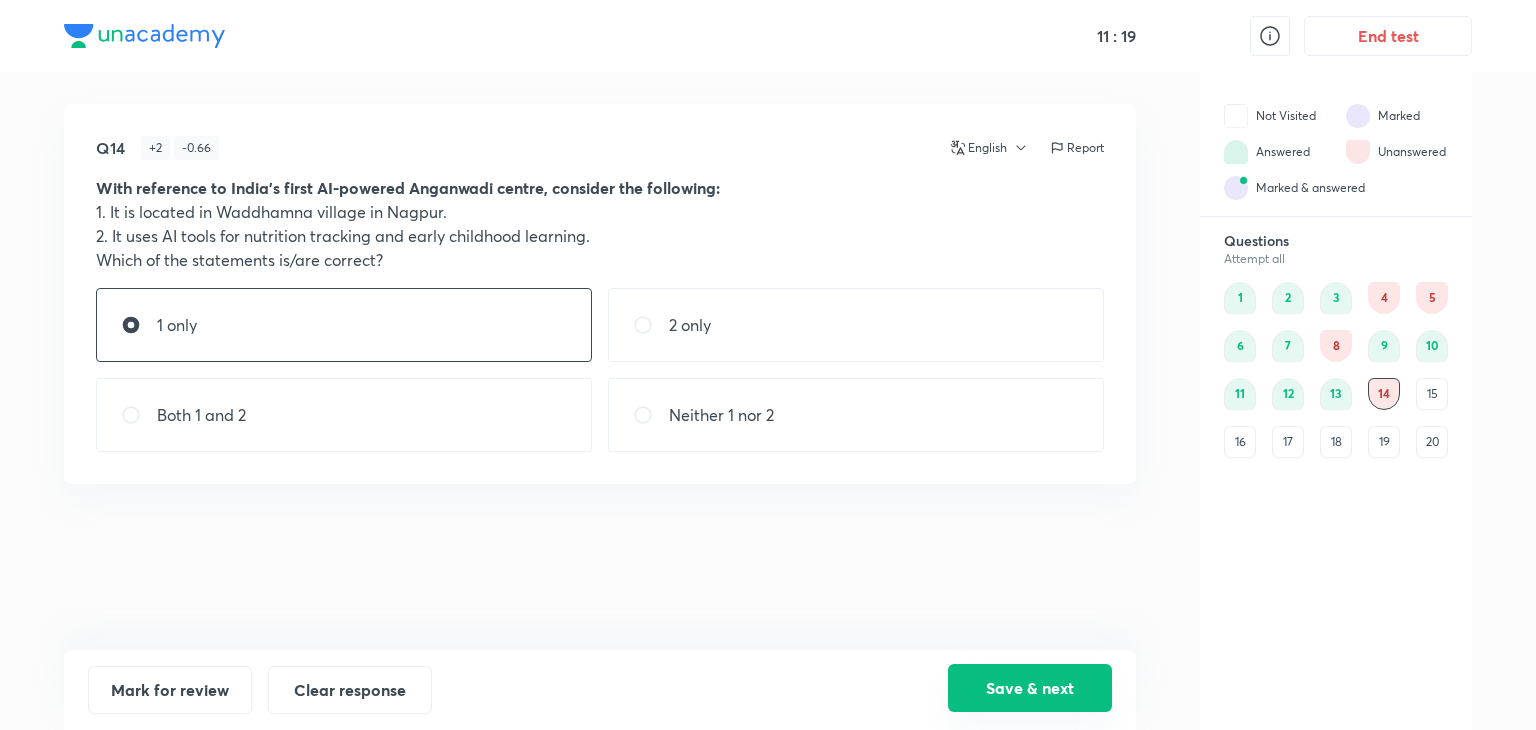 click on "Save & next" at bounding box center [1030, 688] 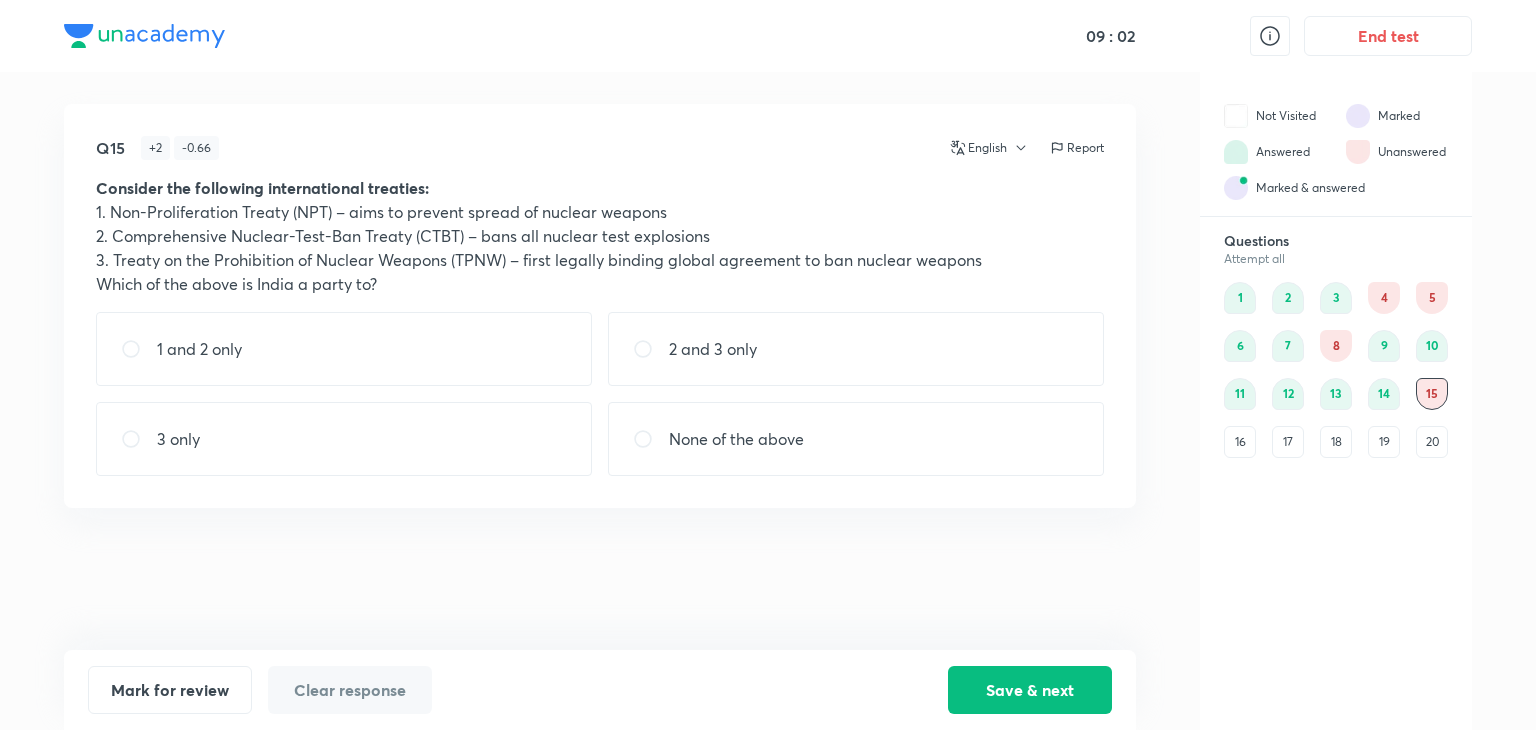 drag, startPoint x: 683, startPoint y: 345, endPoint x: 713, endPoint y: 371, distance: 39.698868 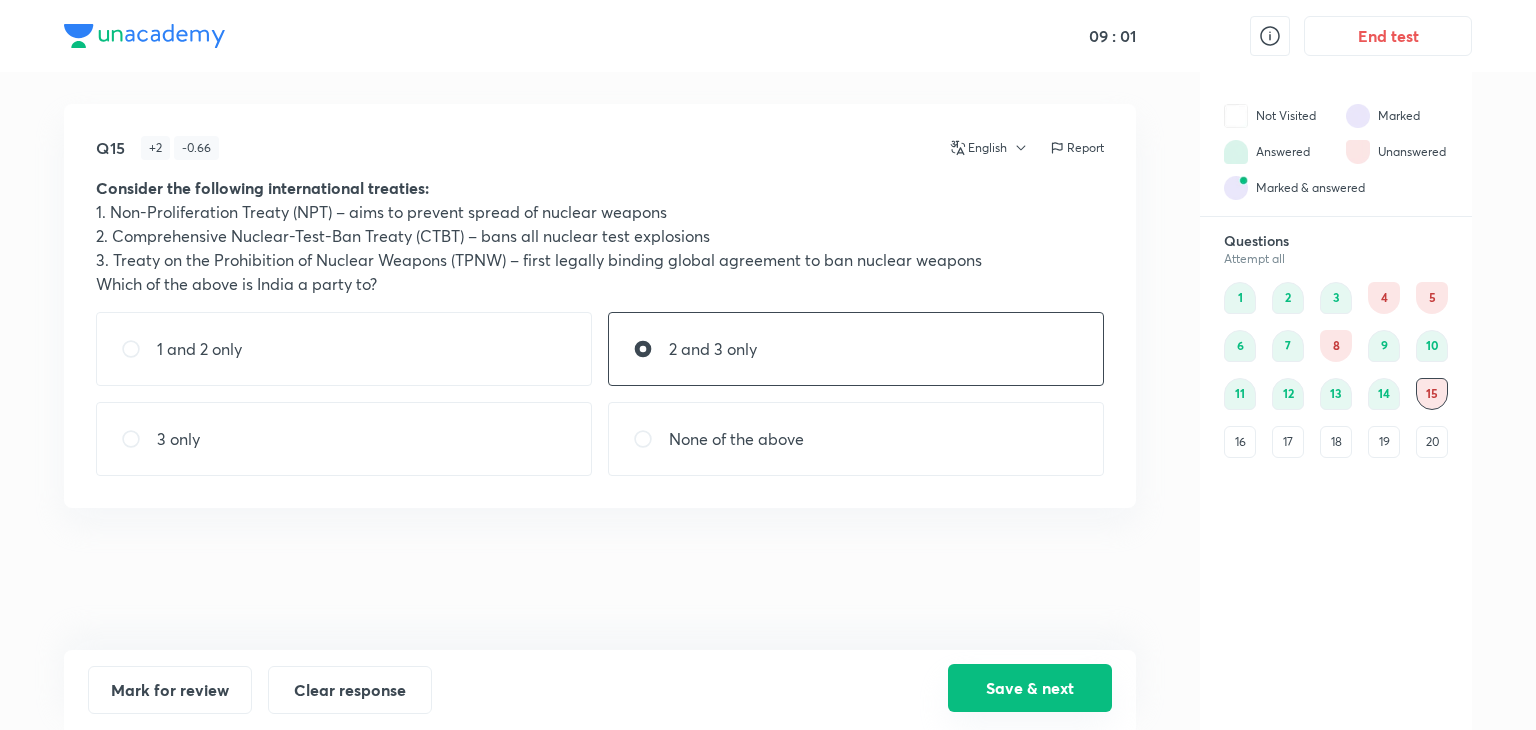 click on "Save & next" at bounding box center (1030, 688) 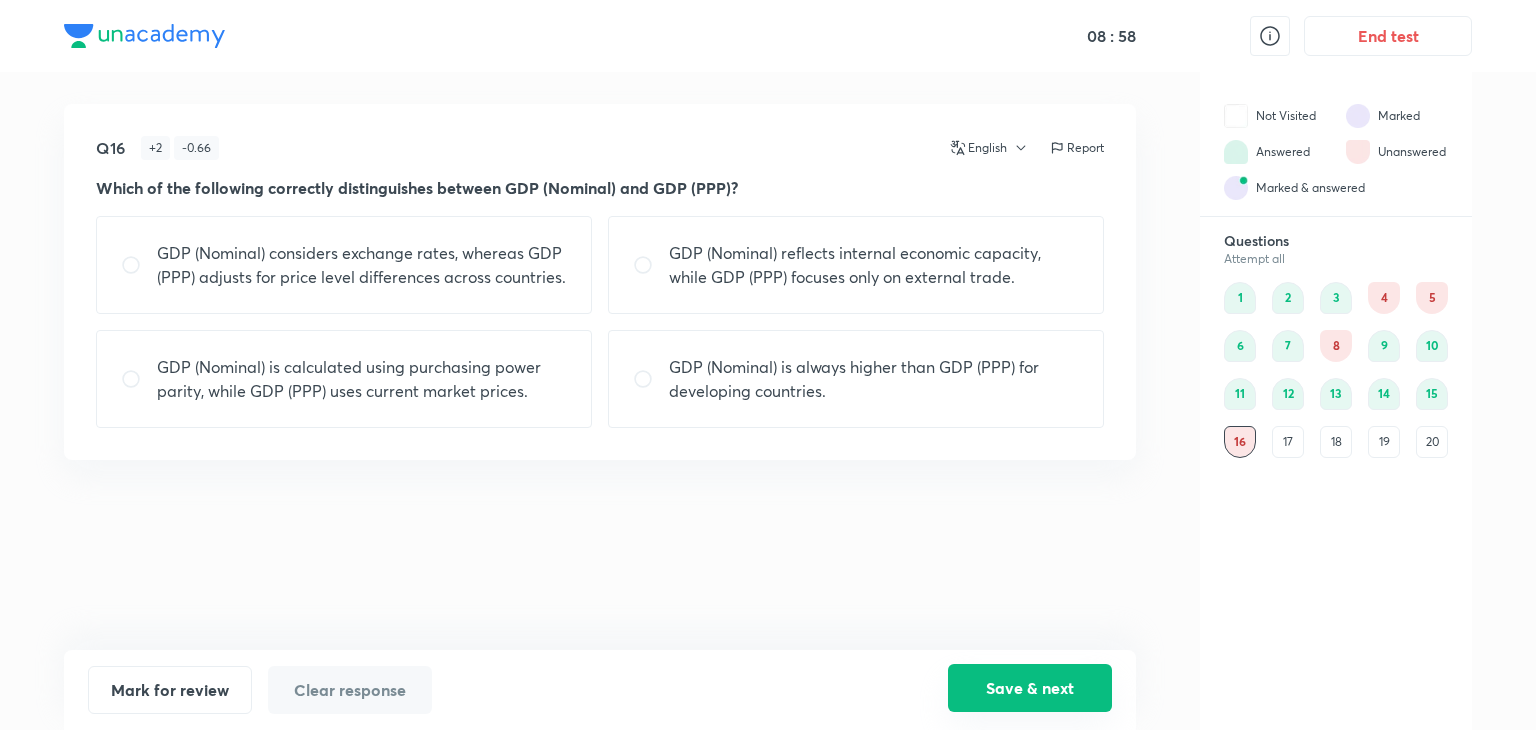 click on "Save & next" at bounding box center (1030, 688) 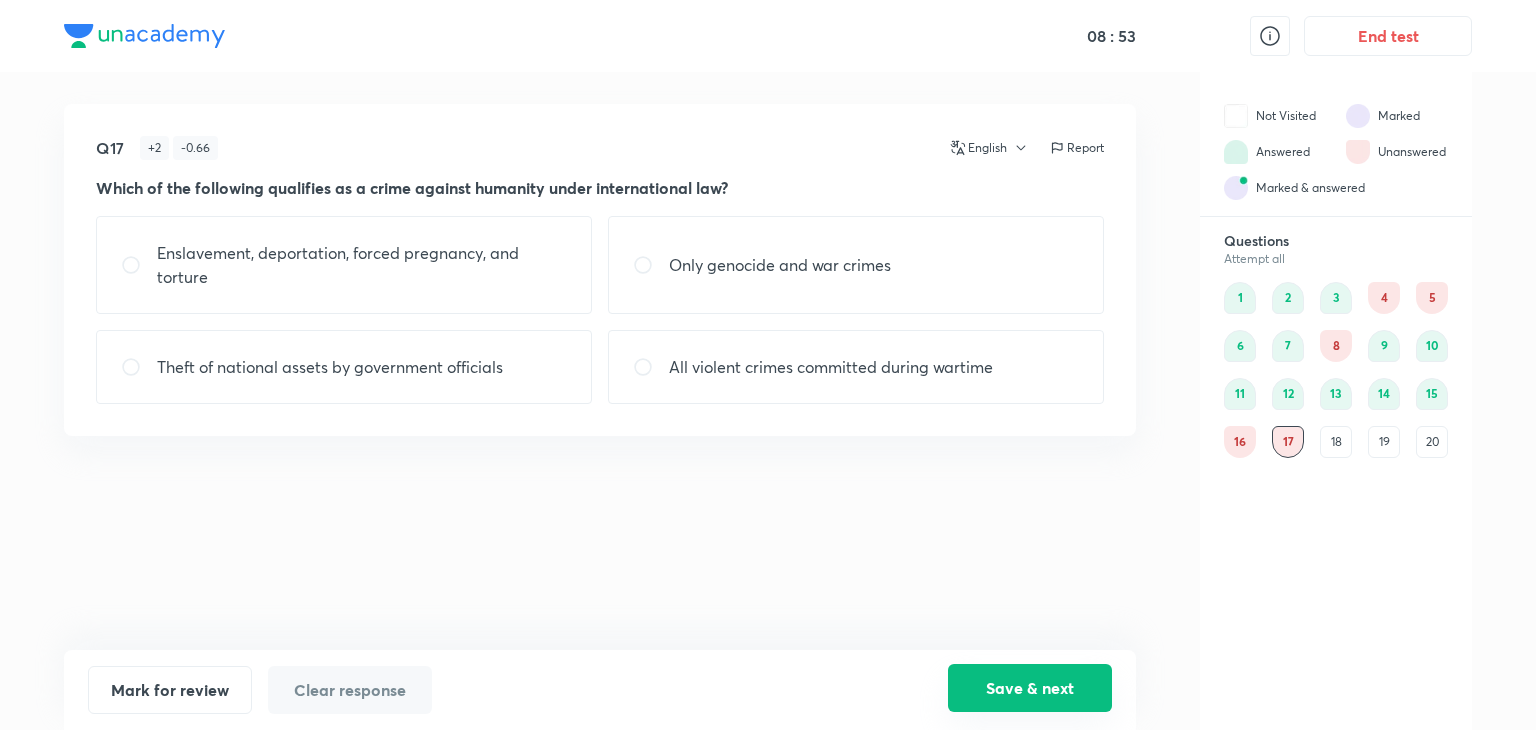 click on "Save & next" at bounding box center [1030, 688] 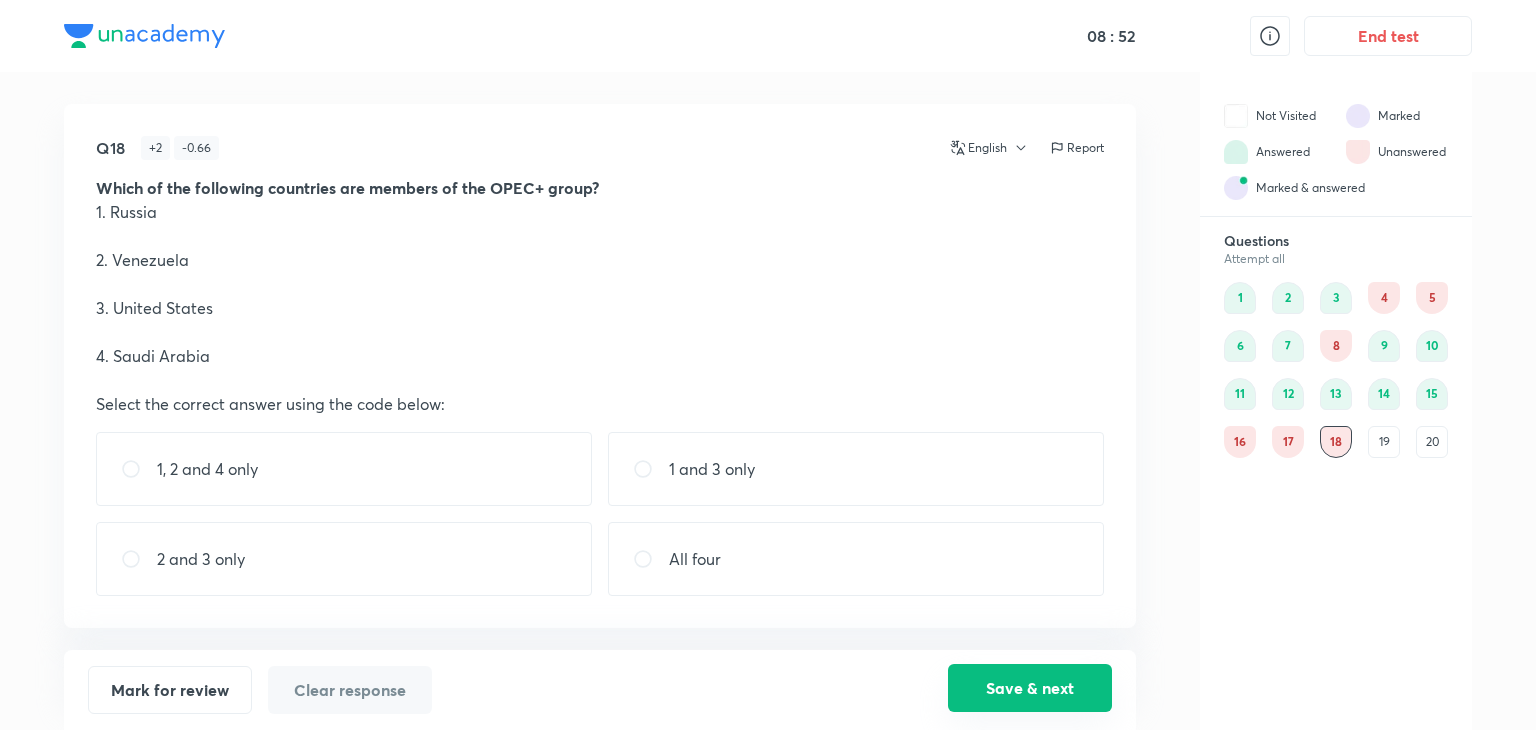 click on "Save & next" at bounding box center (1030, 688) 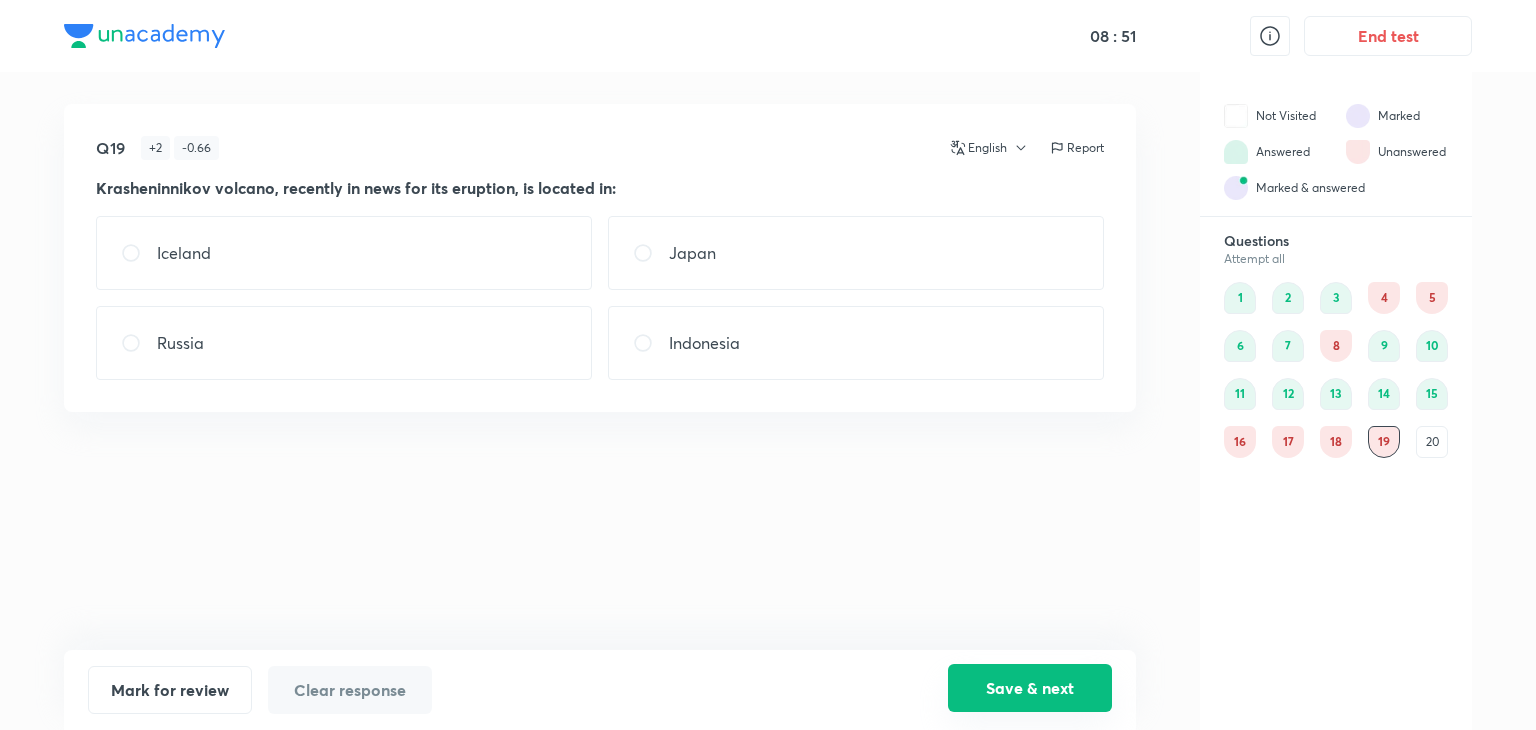 click on "Save & next" at bounding box center [1030, 688] 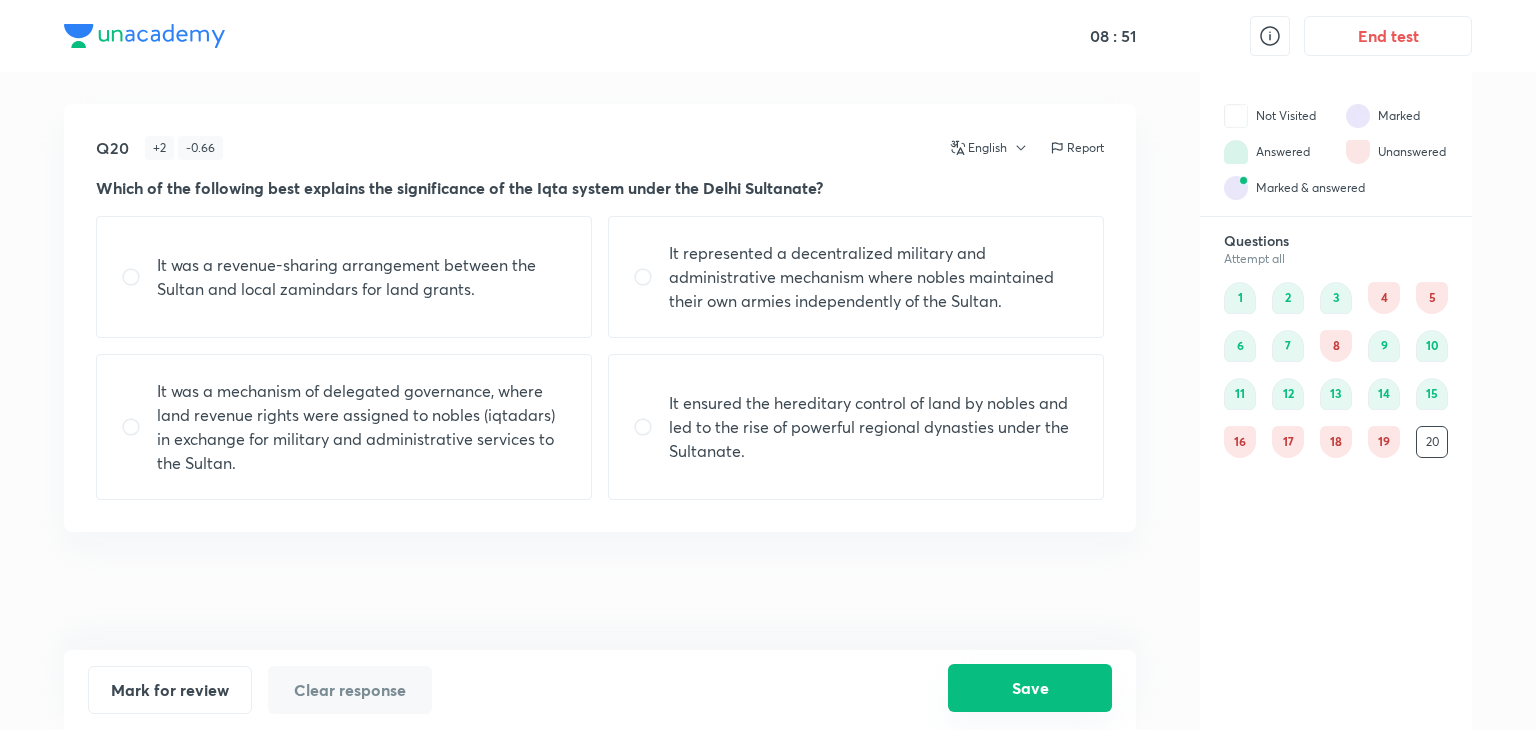 click on "Save" at bounding box center (1030, 688) 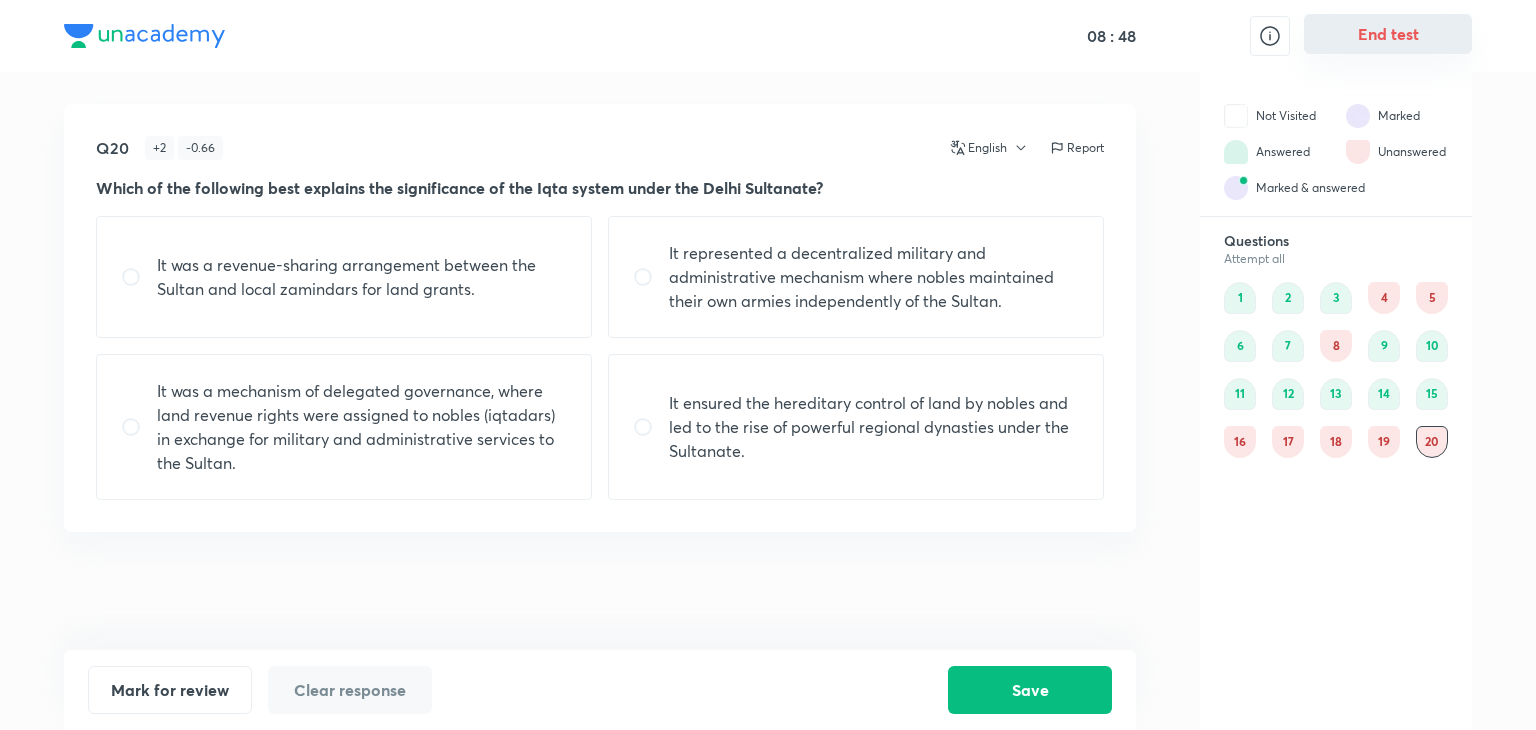 click on "End test" at bounding box center (1388, 34) 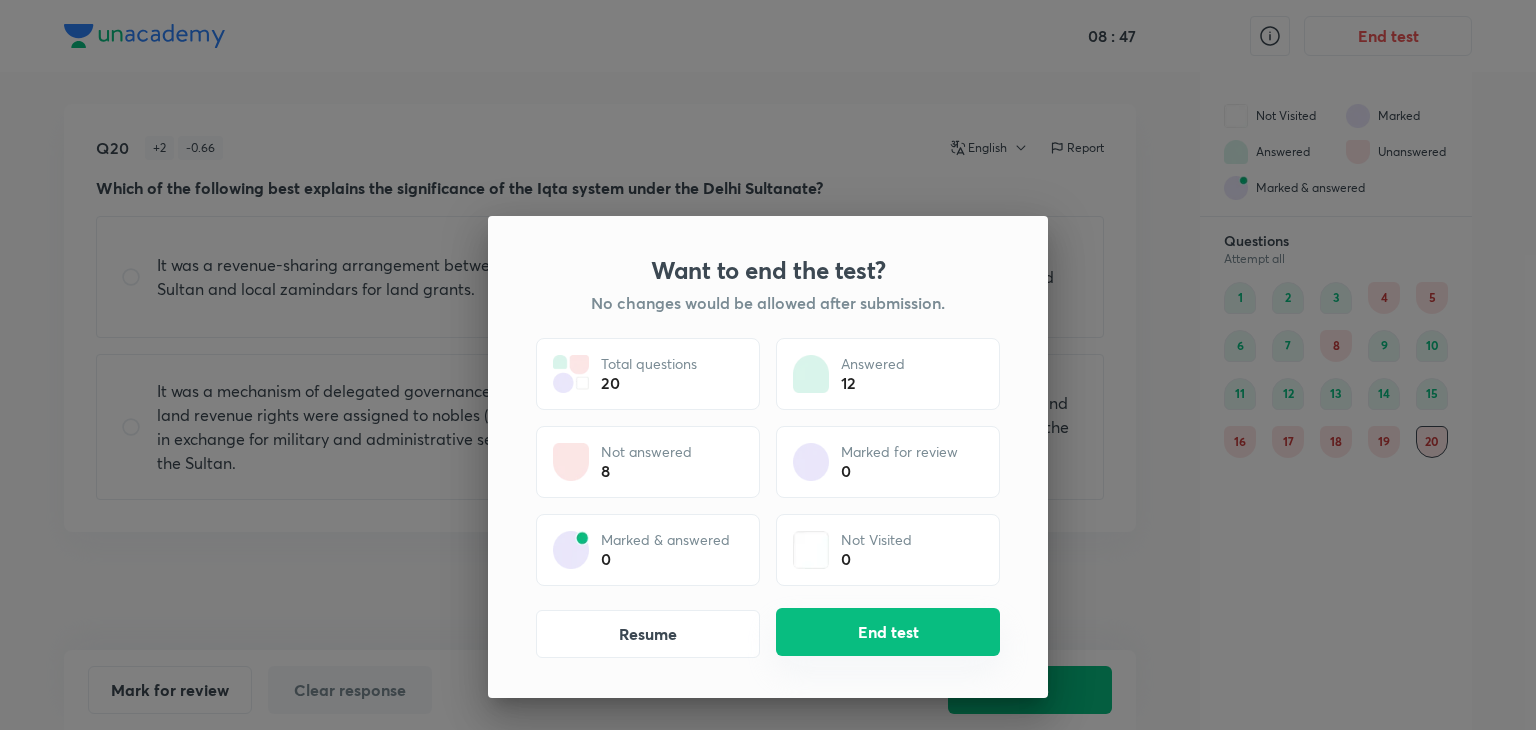 click on "End test" at bounding box center (888, 632) 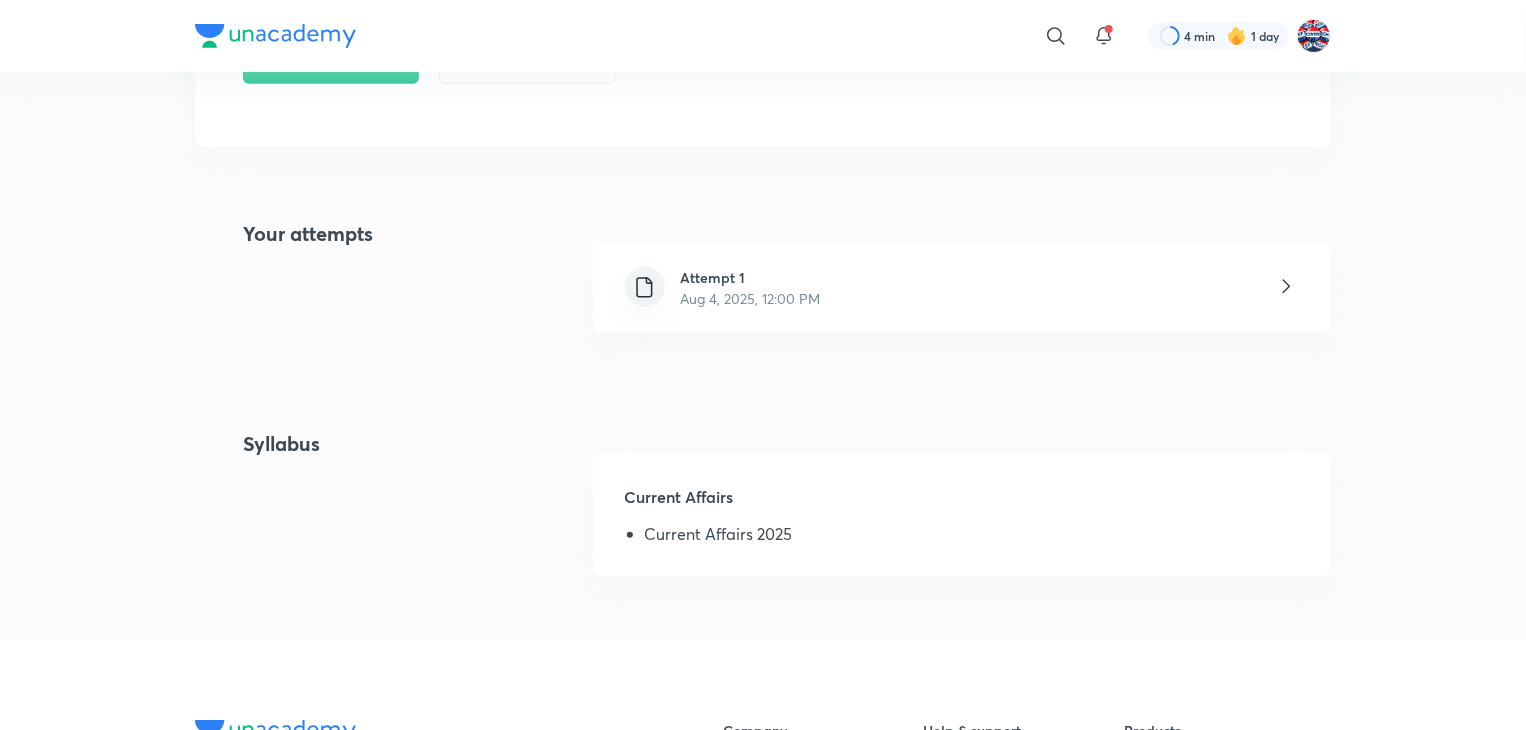 scroll, scrollTop: 396, scrollLeft: 0, axis: vertical 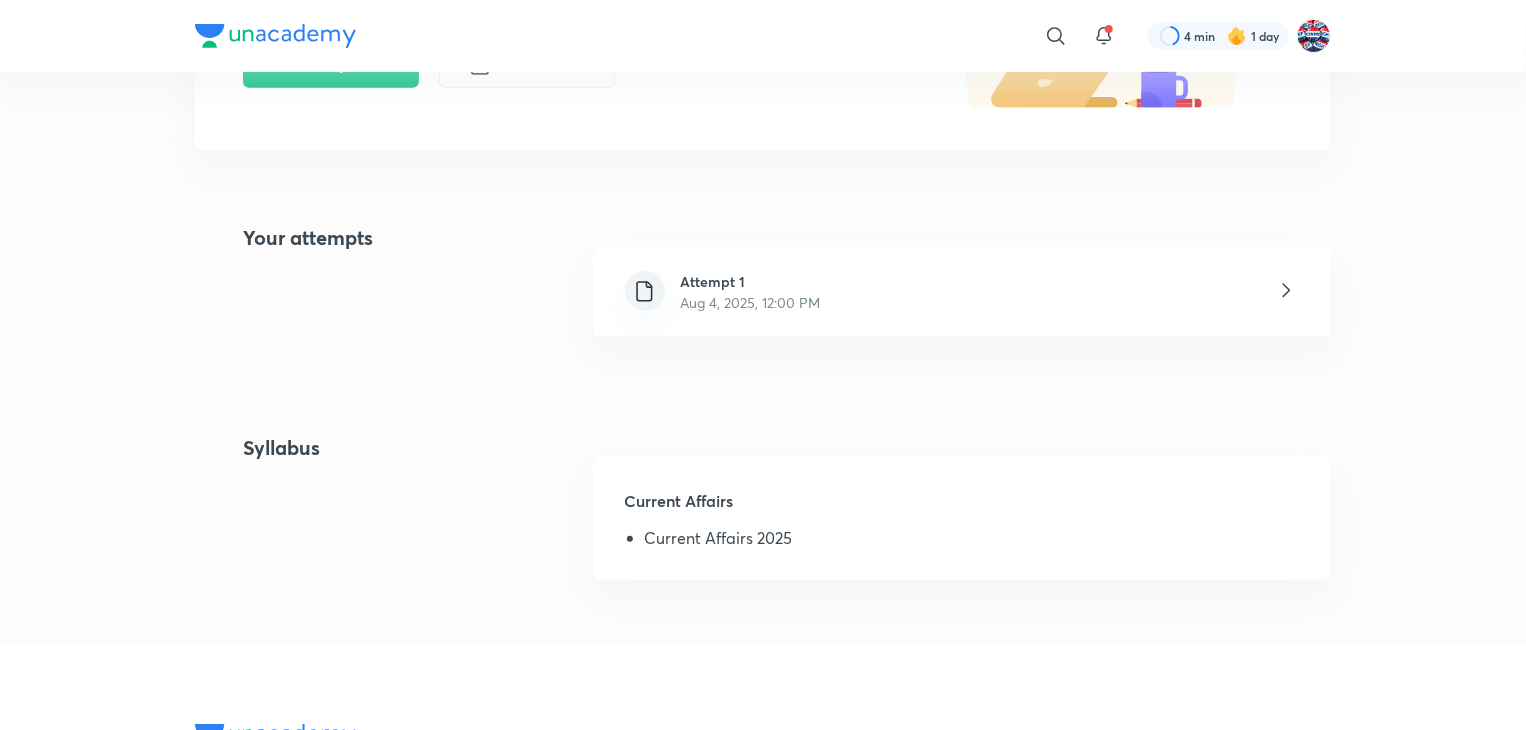 click on "Attempt 1 [DATE], [TIME]" at bounding box center (962, 292) 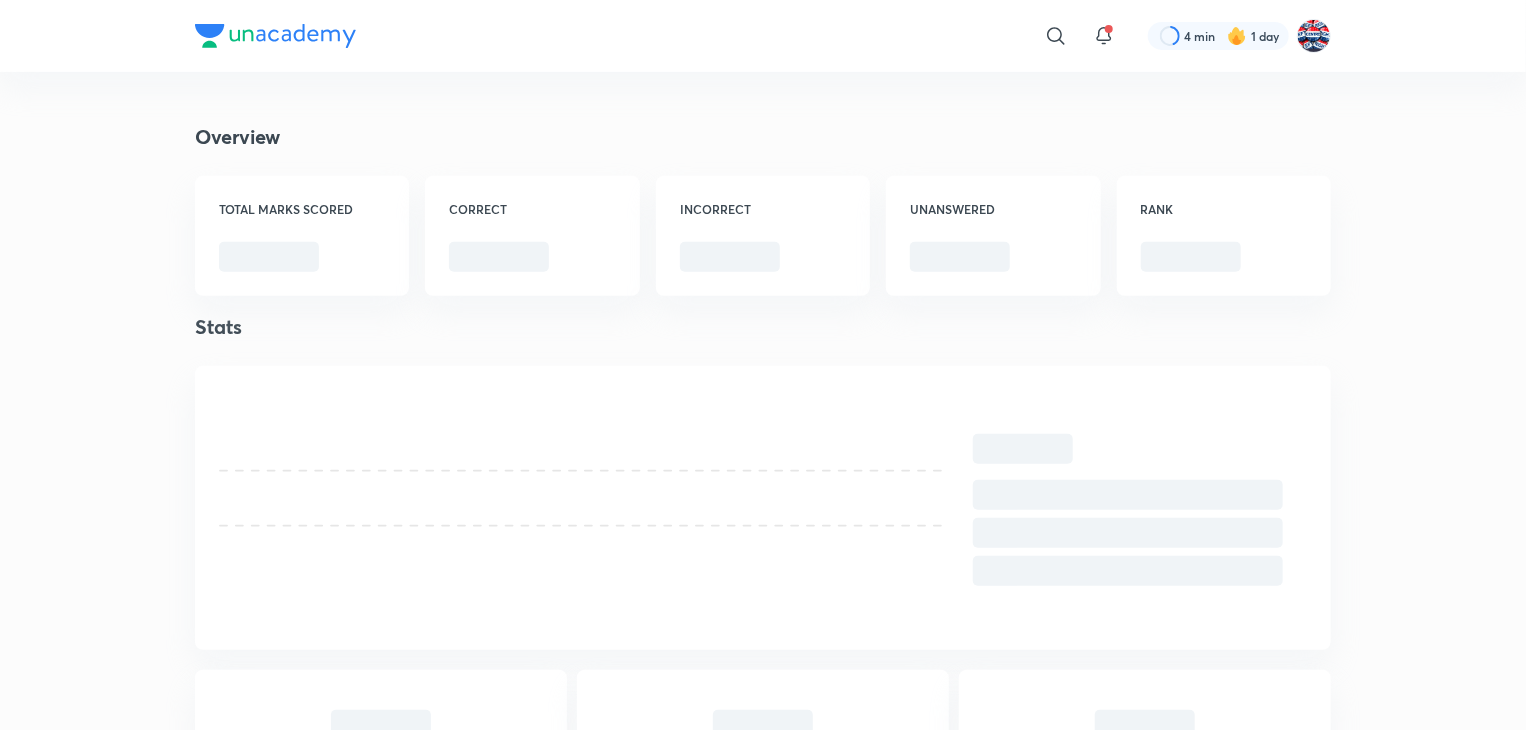 scroll, scrollTop: 0, scrollLeft: 0, axis: both 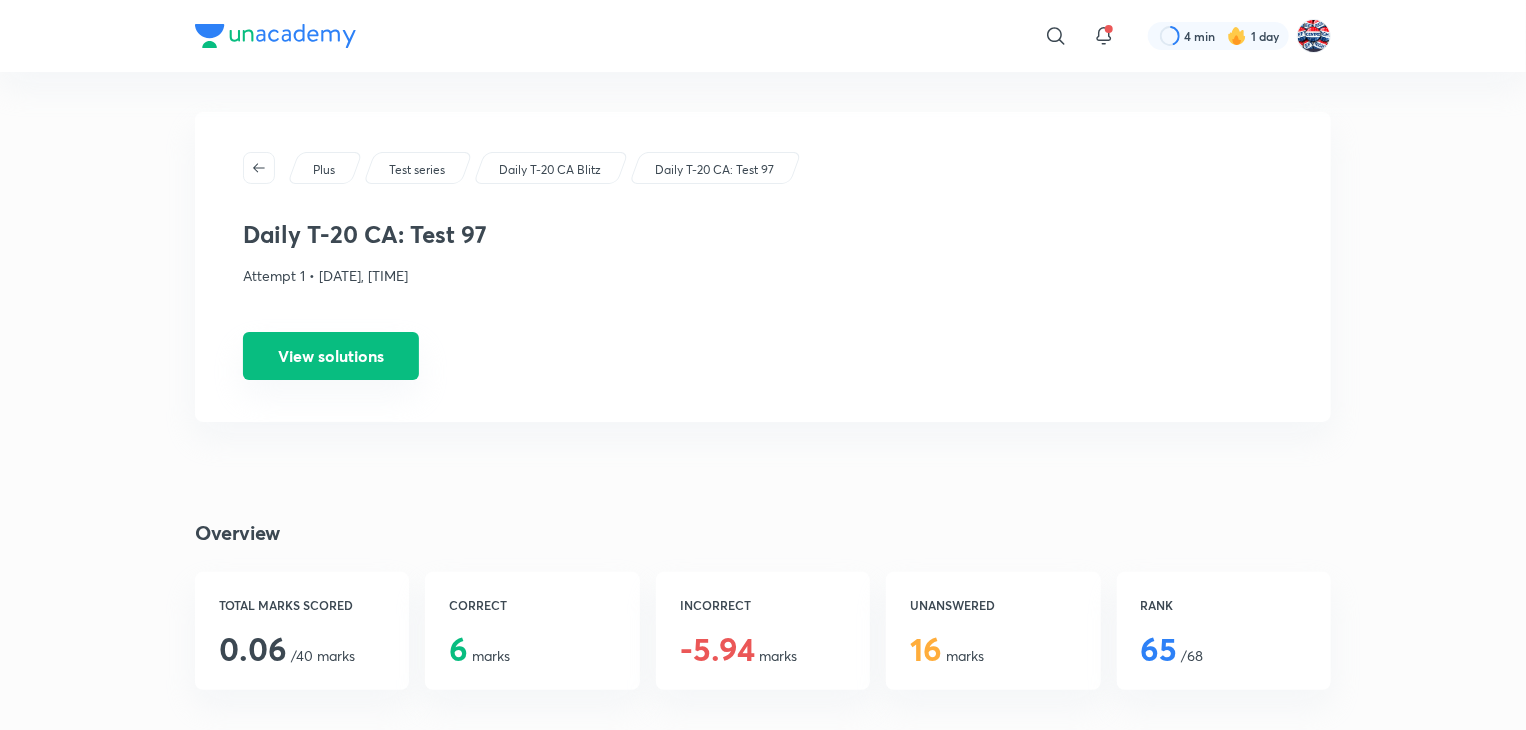 click on "View solutions" at bounding box center (331, 356) 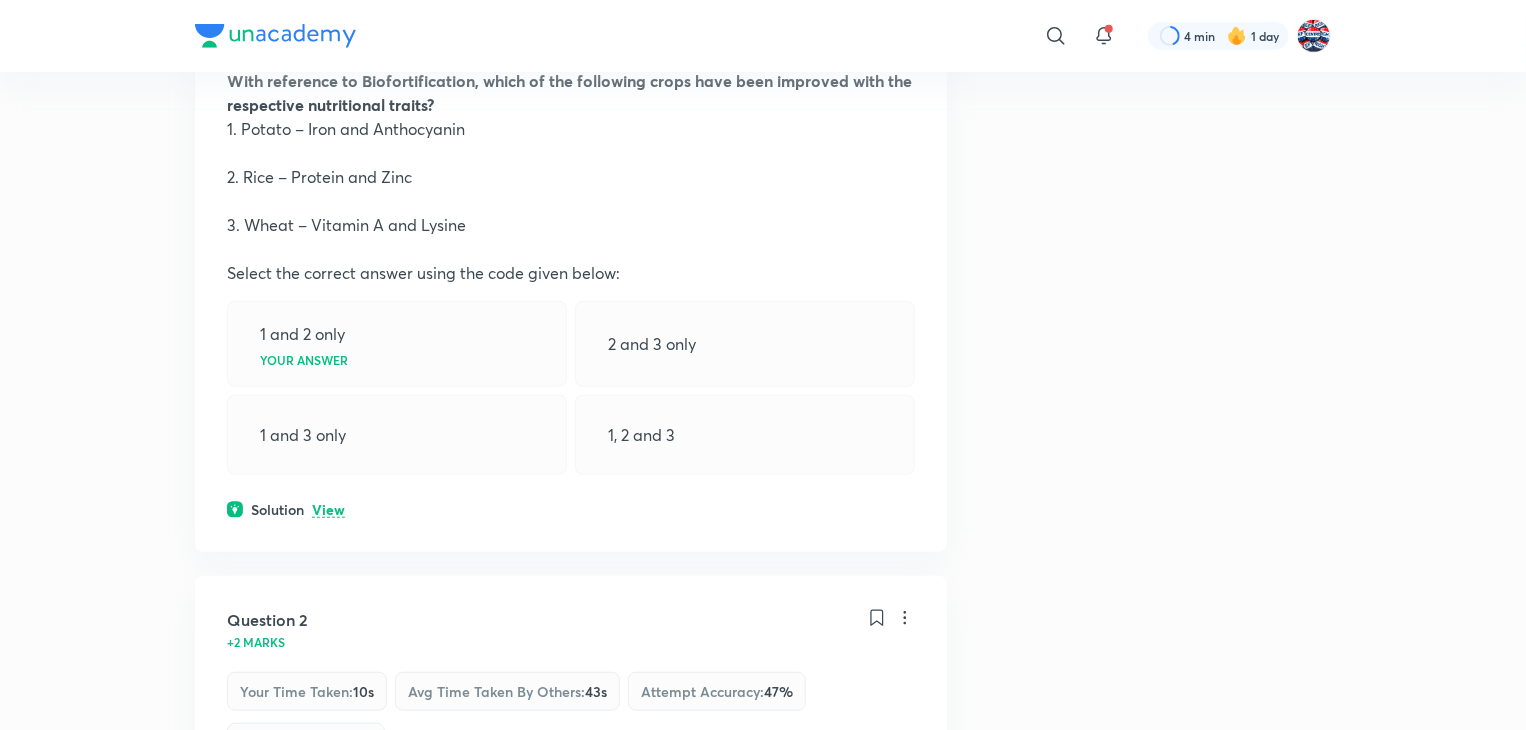 scroll, scrollTop: 700, scrollLeft: 0, axis: vertical 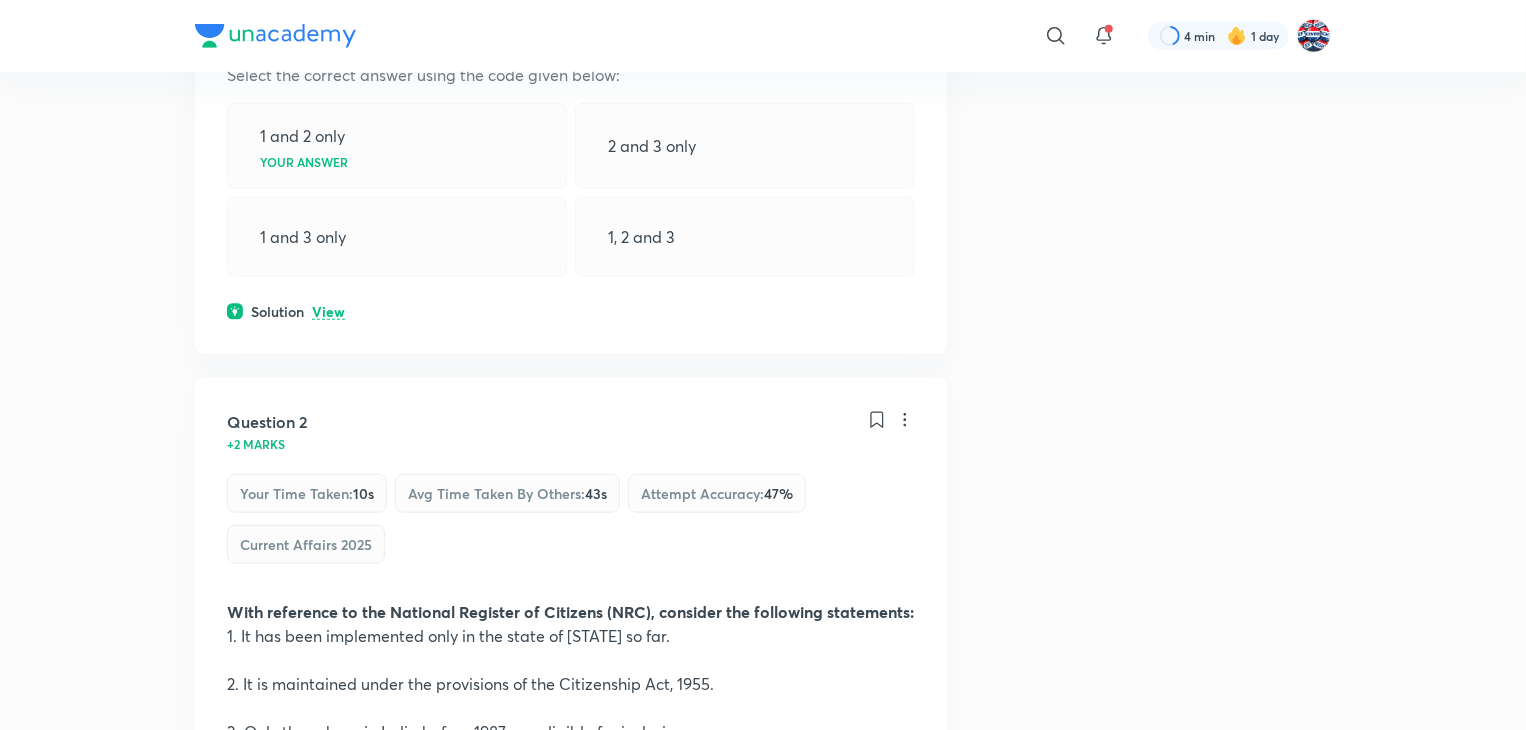 click on "View" at bounding box center (328, 312) 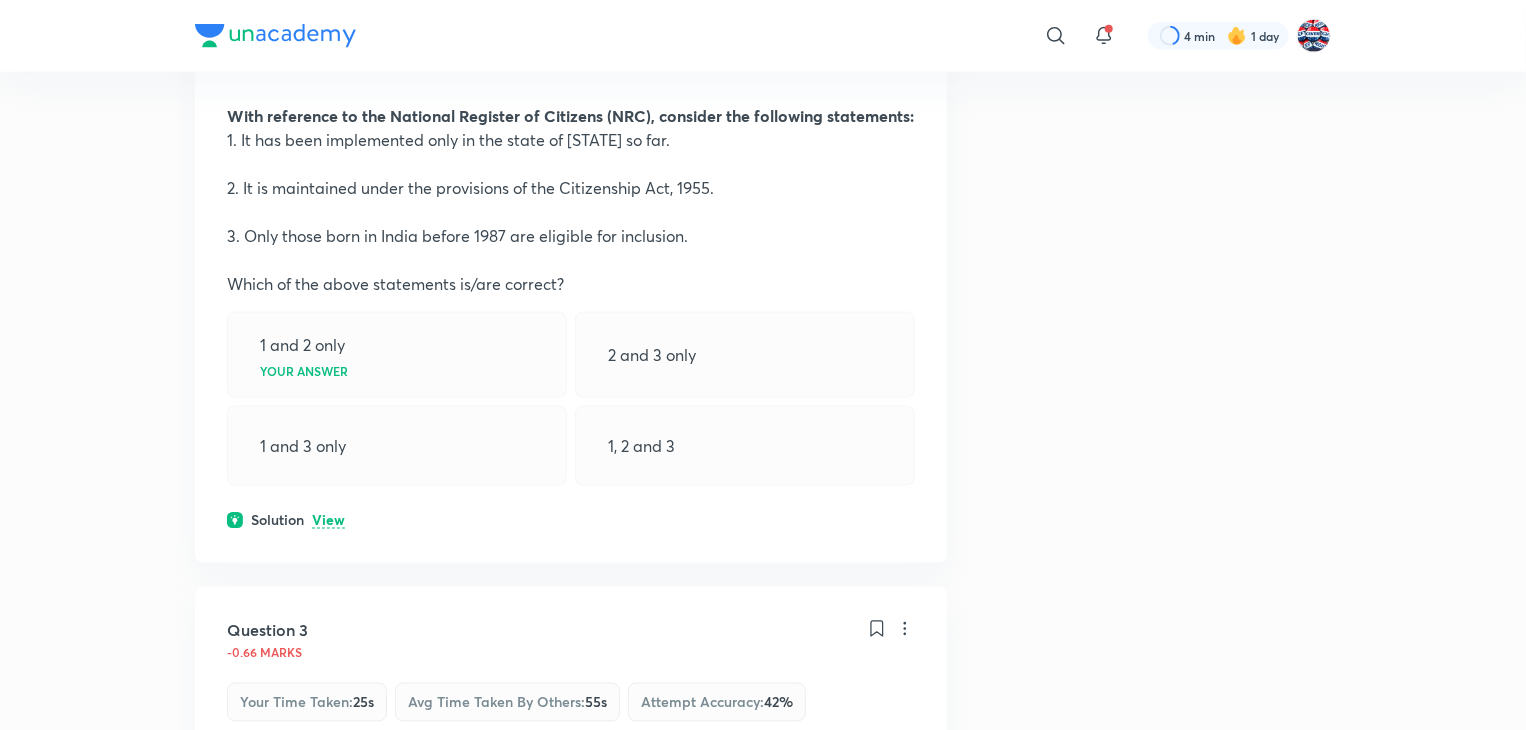 scroll, scrollTop: 1500, scrollLeft: 0, axis: vertical 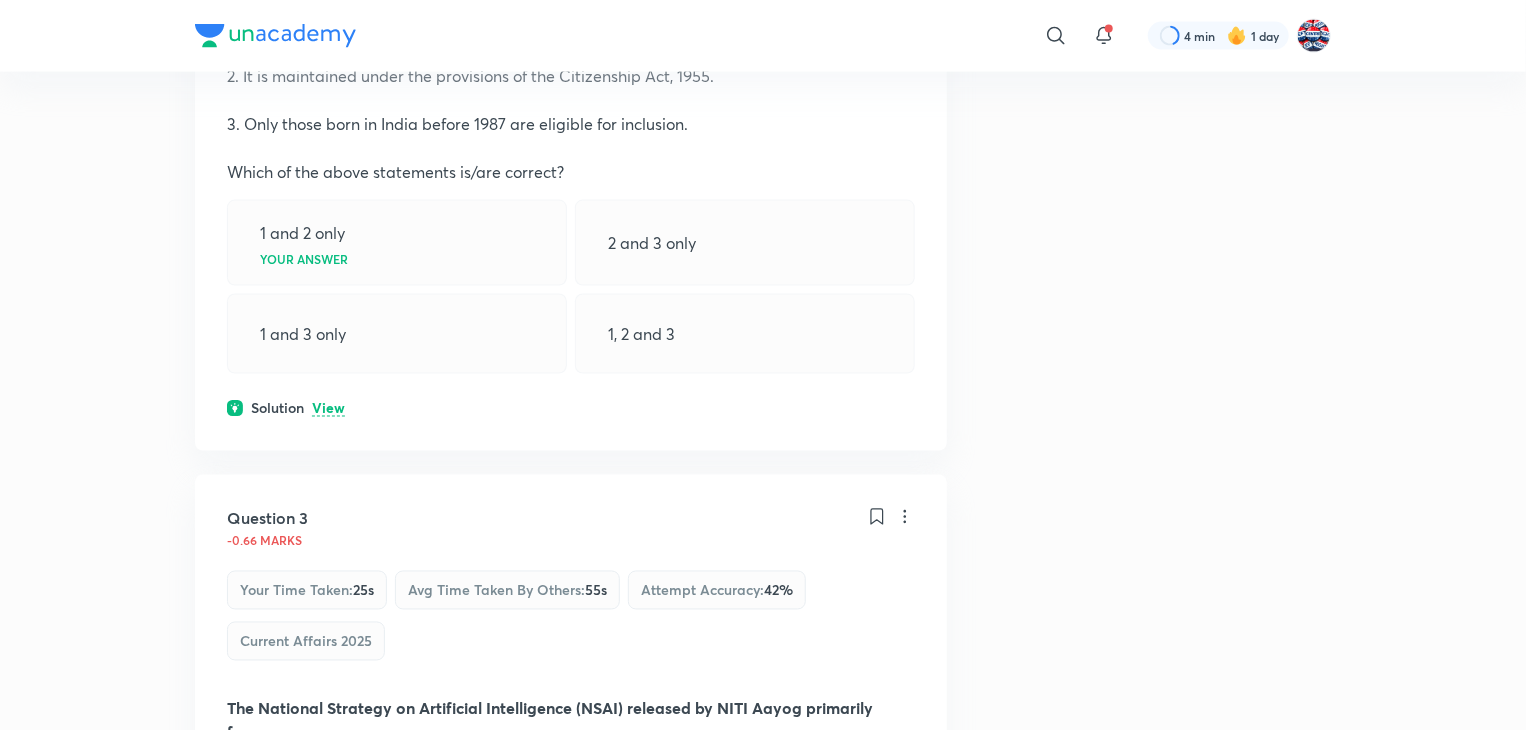 click on "Question 2 +2 marks Your time taken :  10s Avg time taken by others :  43s Attempt accuracy :  47 % Current Affairs 2025 With reference to the National Register of Citizens (NRC), consider the following statements: 1. It has been implemented only in the state of [STATE] so far. 2. It is maintained under the provisions of the Citizenship Act, 1955. 3. Only those born in India before 1987 are eligible for inclusion. Which of the above statements is/are correct?   1 and 2 only Your answer 2 and 3 only 1 and 3 only 1, 2 and 3 Solution View" at bounding box center [571, 110] 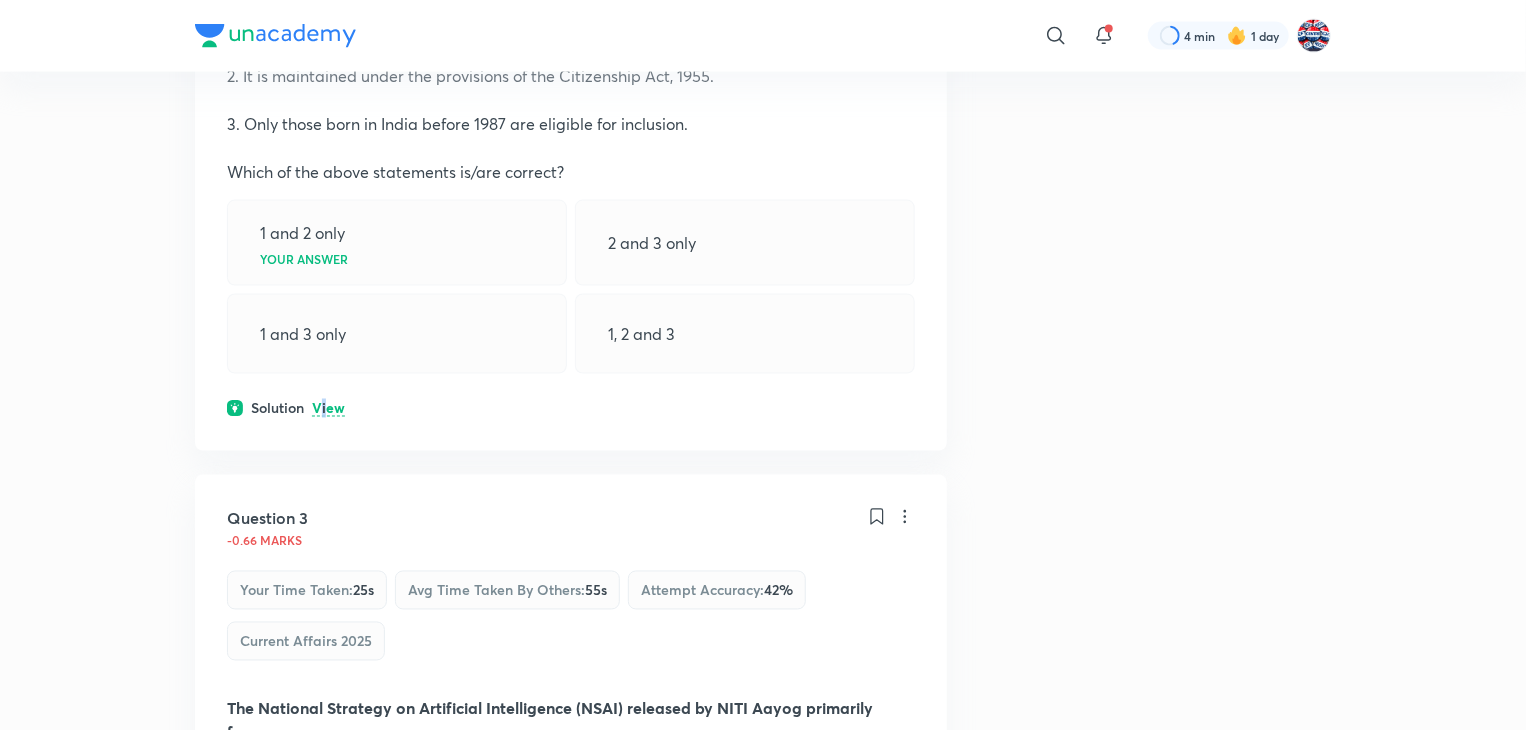 click on "View" at bounding box center [328, 409] 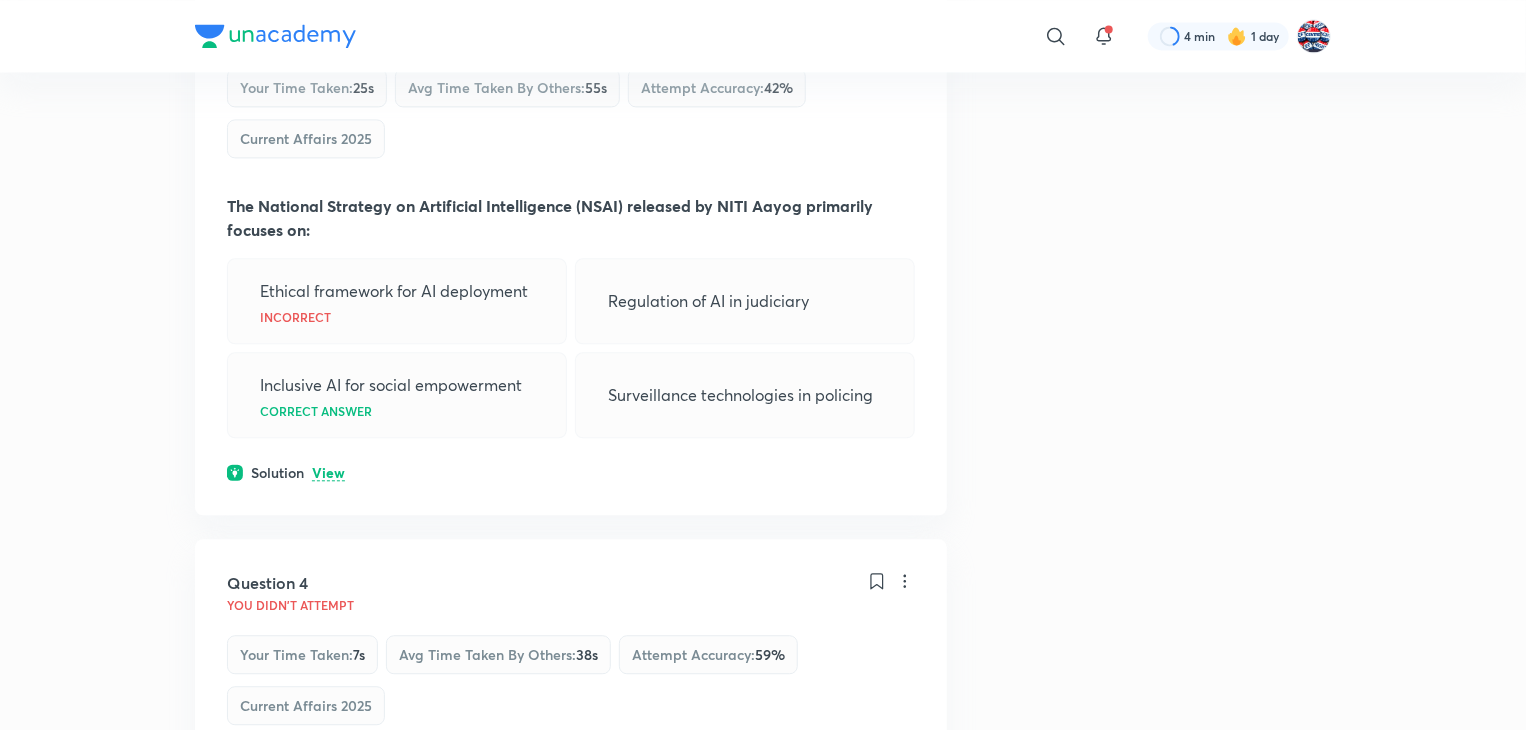 scroll, scrollTop: 2200, scrollLeft: 0, axis: vertical 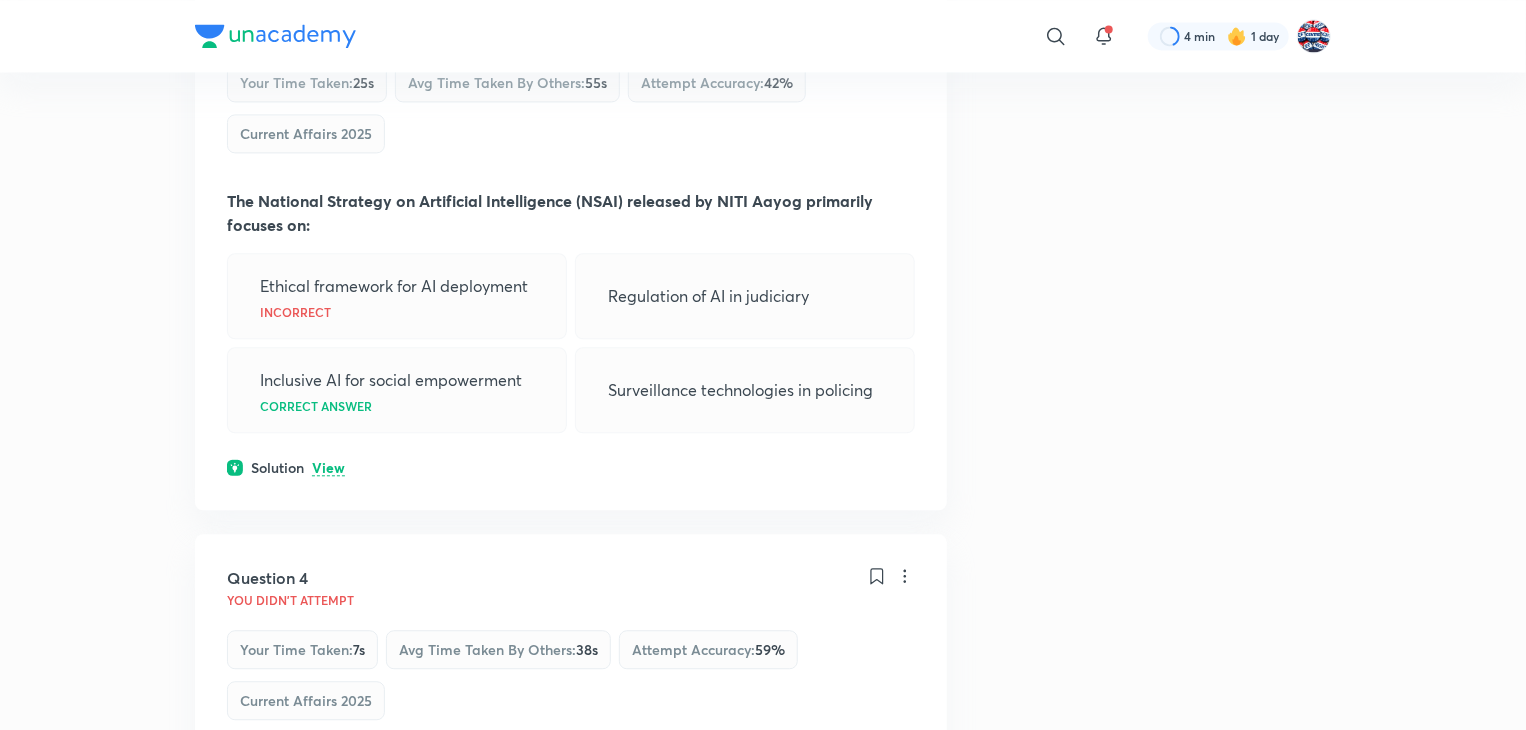 click on "View" at bounding box center (328, 468) 